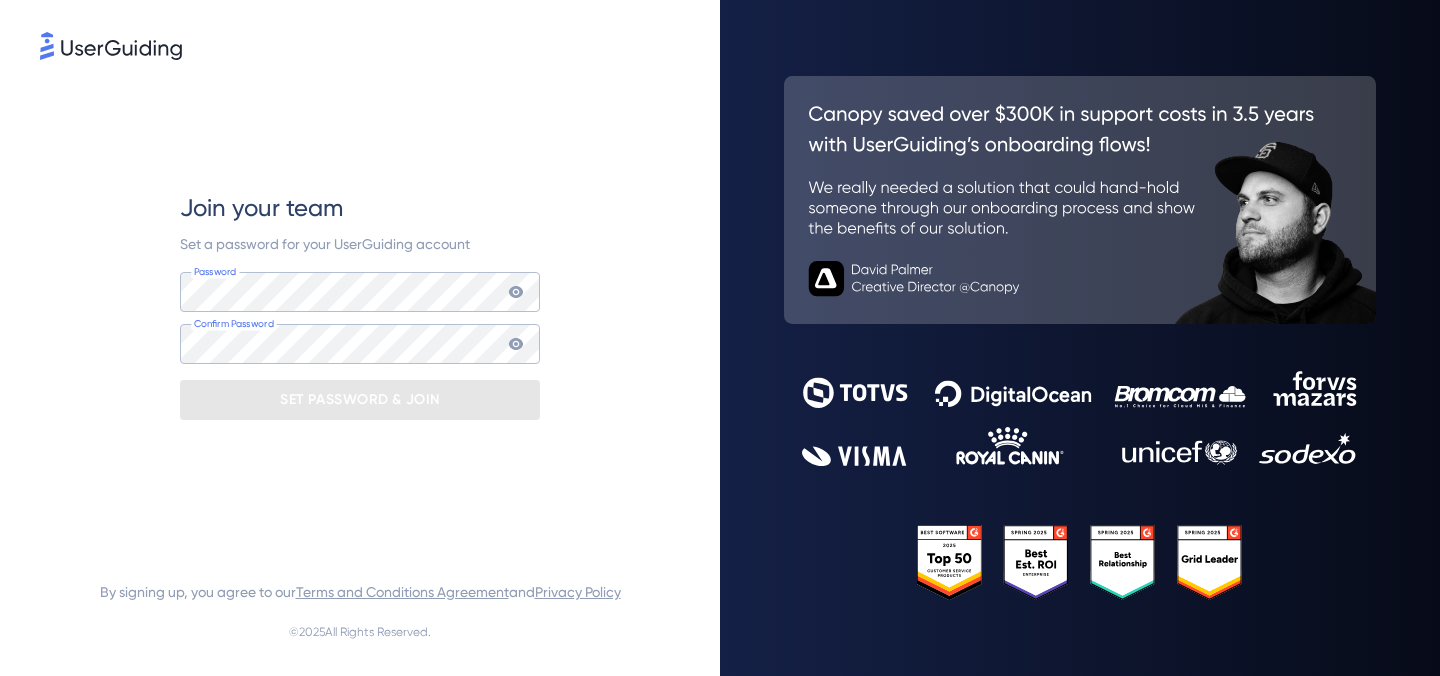scroll, scrollTop: 0, scrollLeft: 0, axis: both 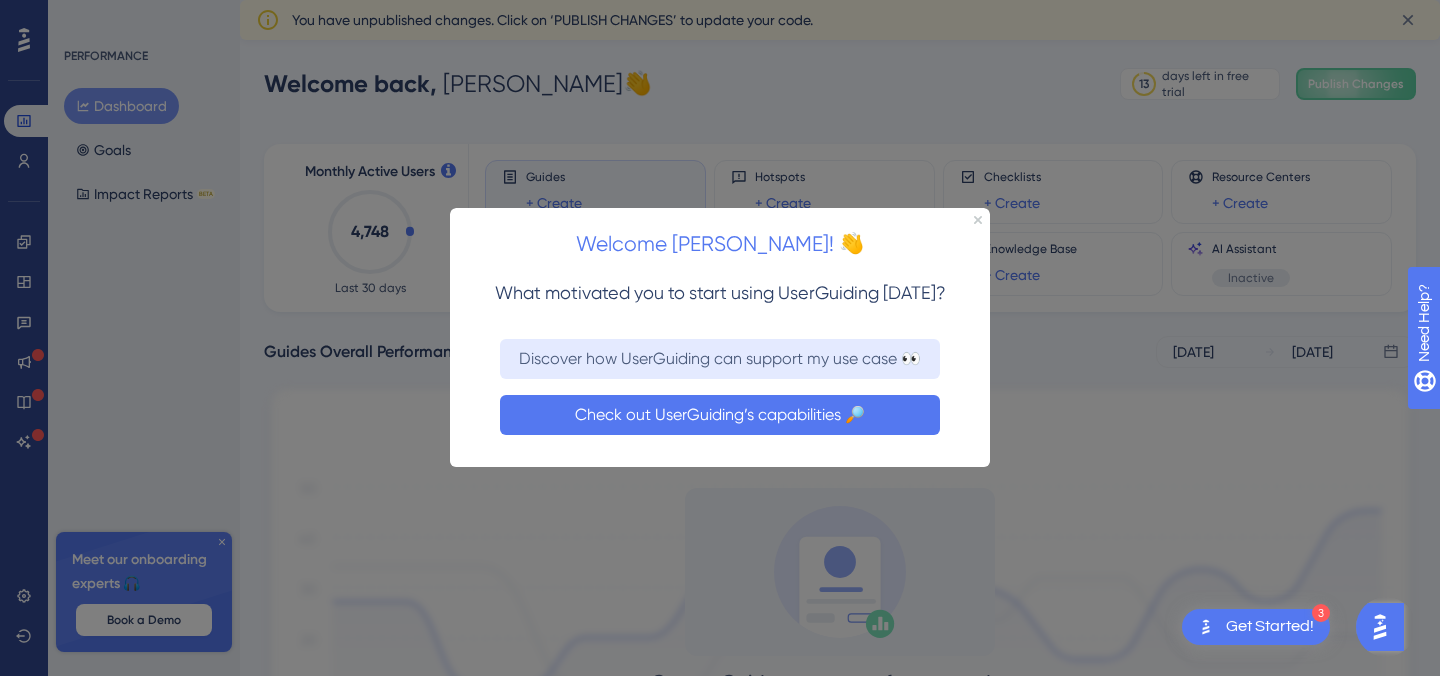click on "Check out UserGuiding’s capabilities 🔎" at bounding box center [720, 415] 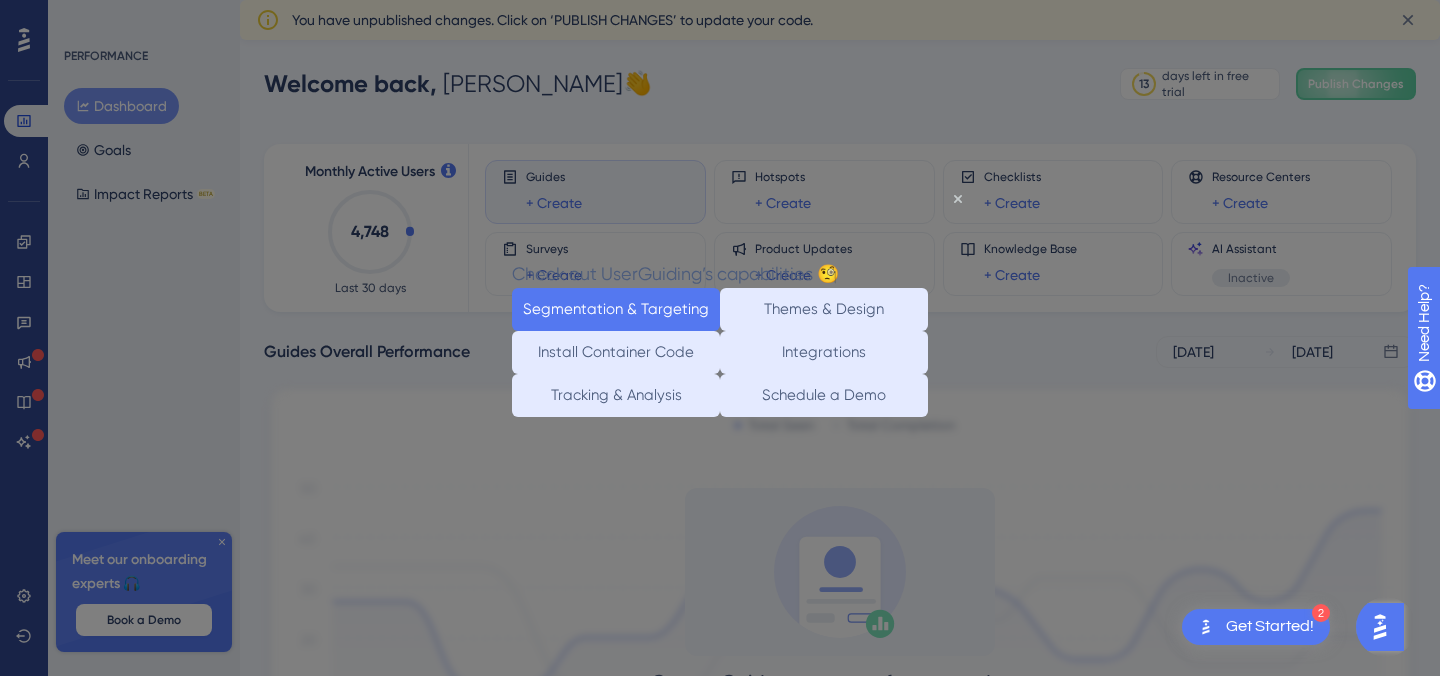 click on "Segmentation & Targeting" at bounding box center [616, 308] 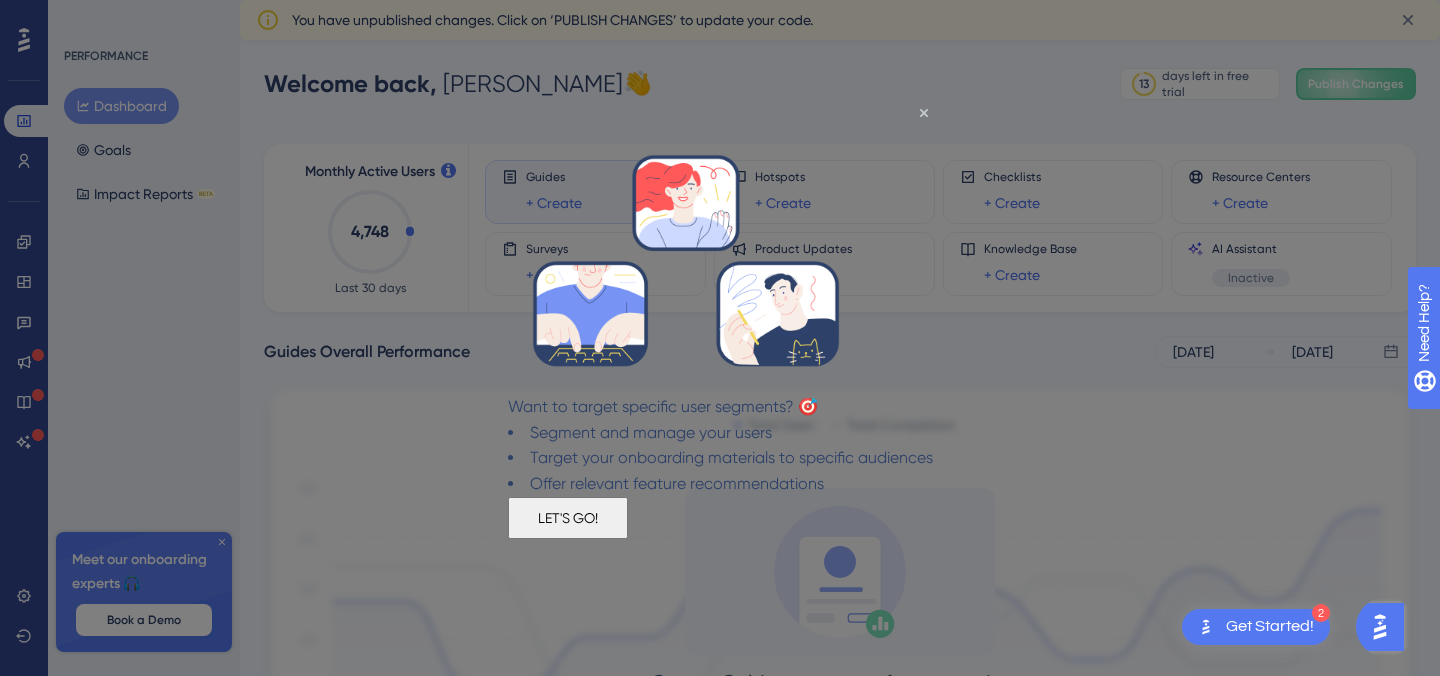 scroll, scrollTop: 45, scrollLeft: 0, axis: vertical 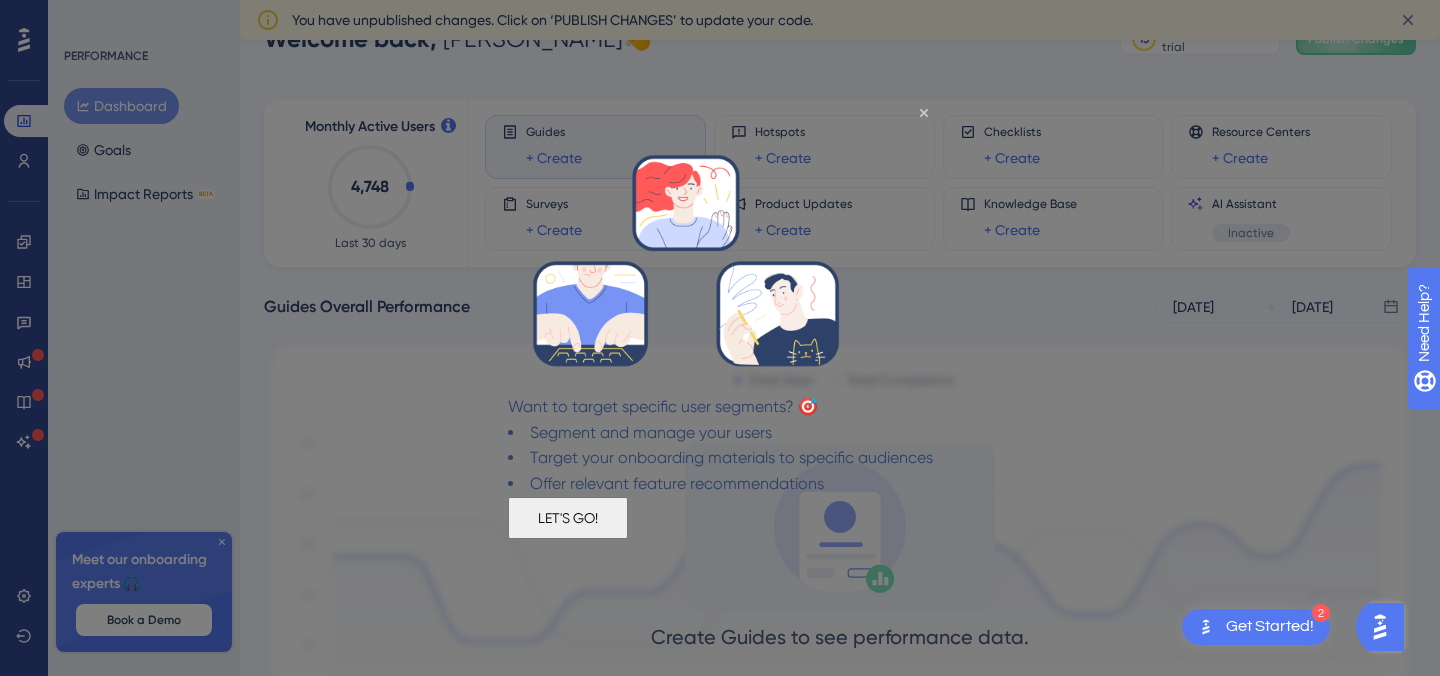 click on "LET'S GO!" at bounding box center [568, 518] 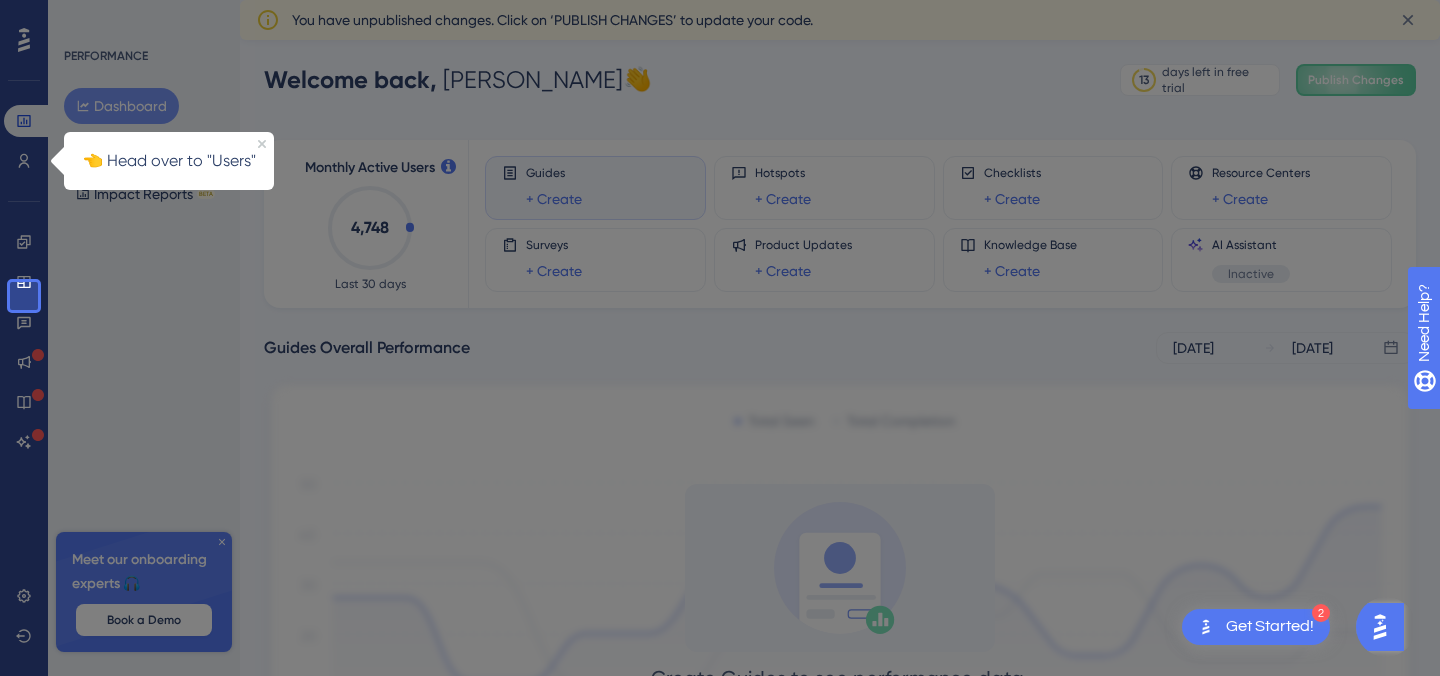 scroll, scrollTop: 0, scrollLeft: 0, axis: both 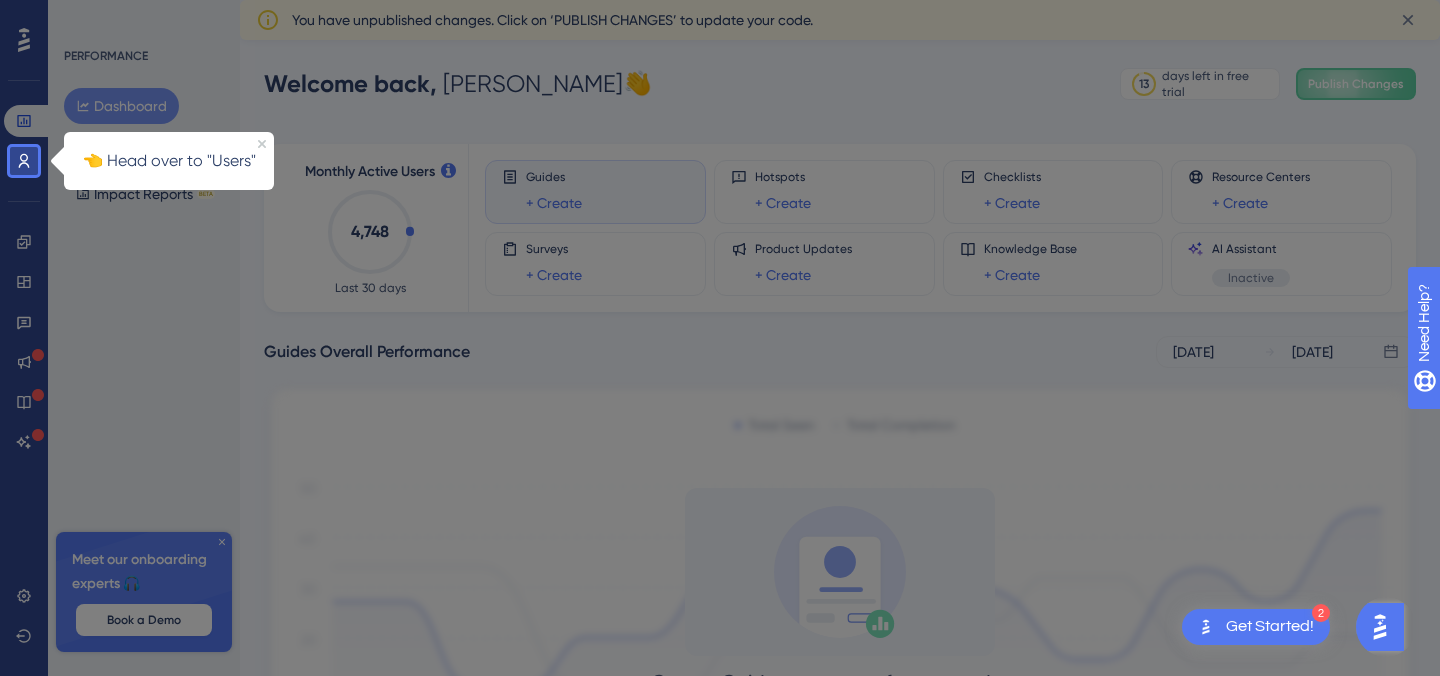 click on "👈 Head over to "Users"" at bounding box center (169, 161) 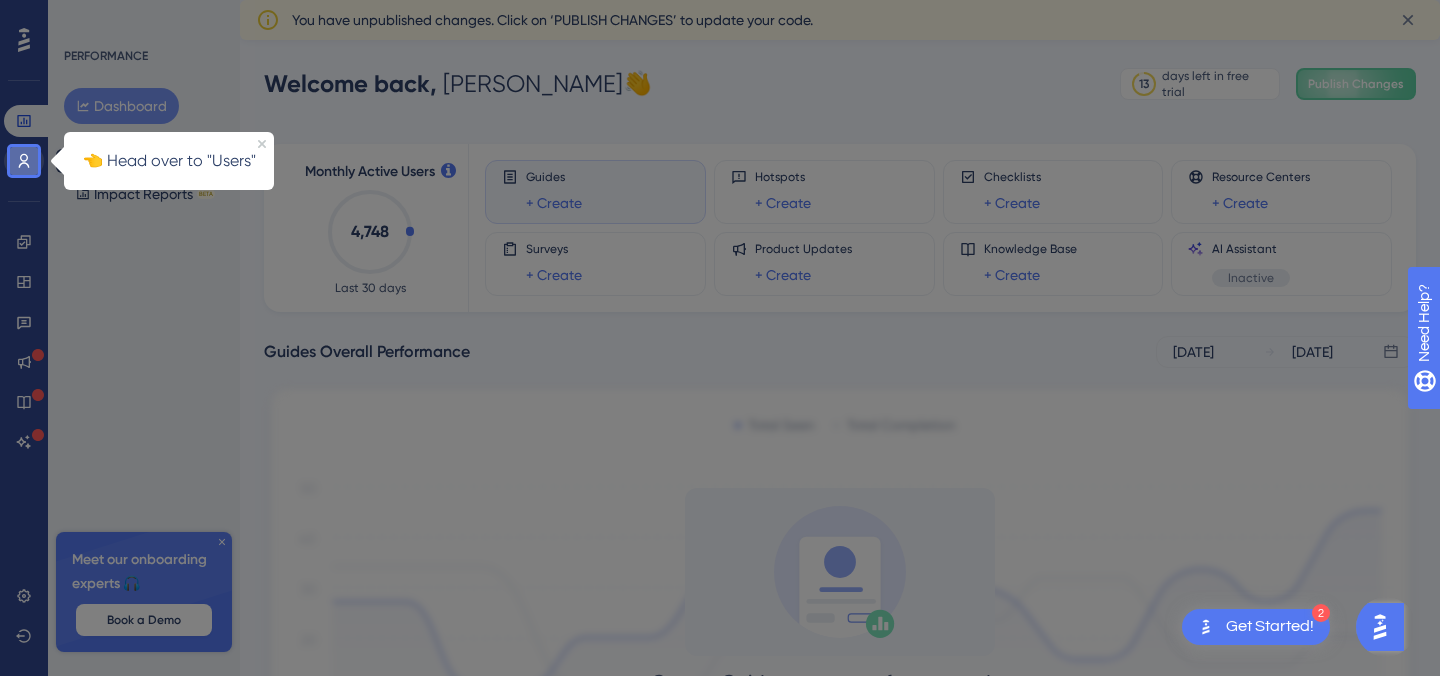 click 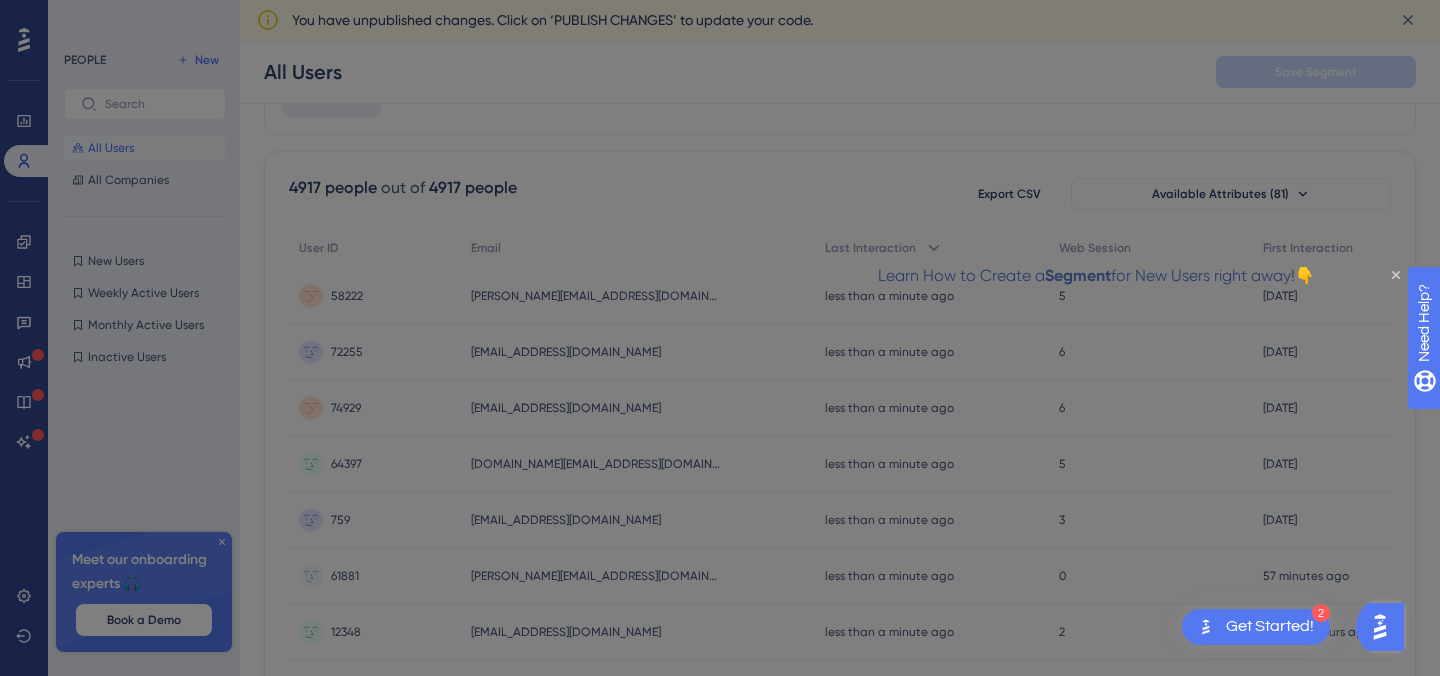 scroll, scrollTop: 105, scrollLeft: 0, axis: vertical 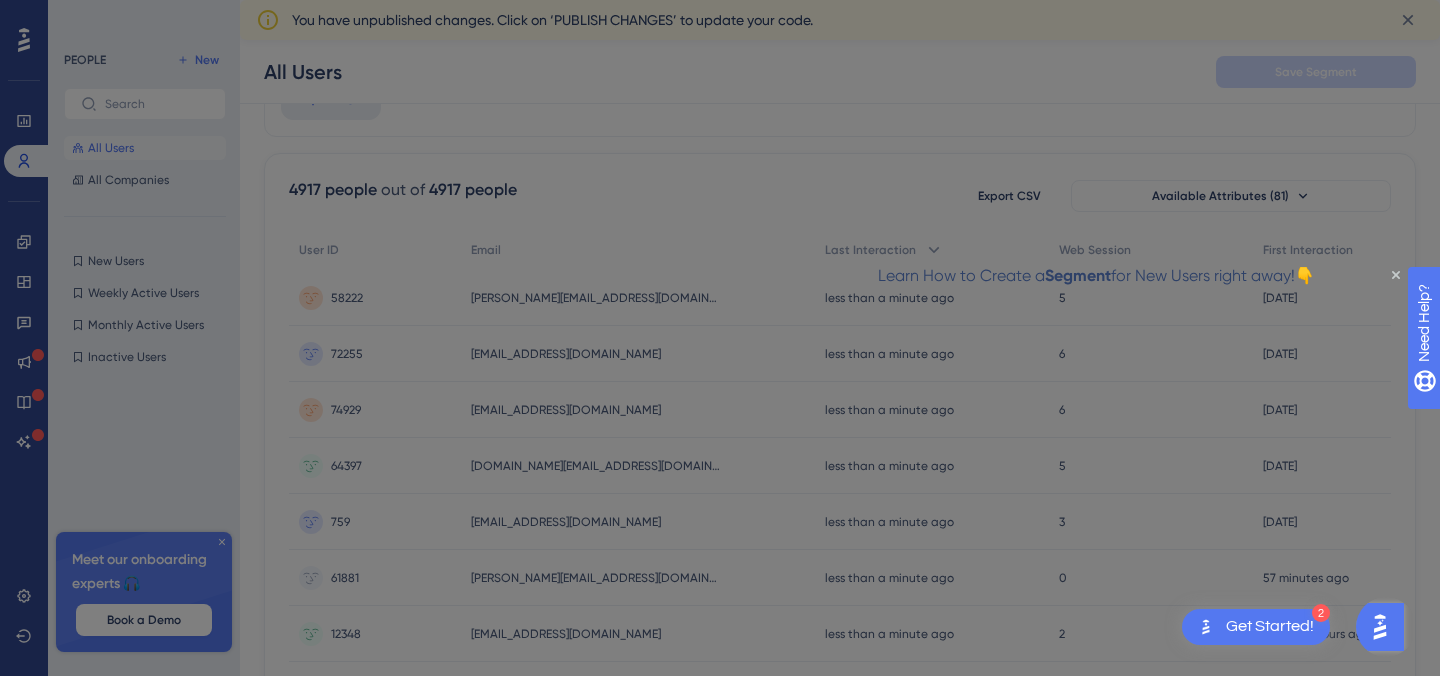 click on "Learn How to Create a  Segment  for New Users right away!👇" at bounding box center (1096, 276) 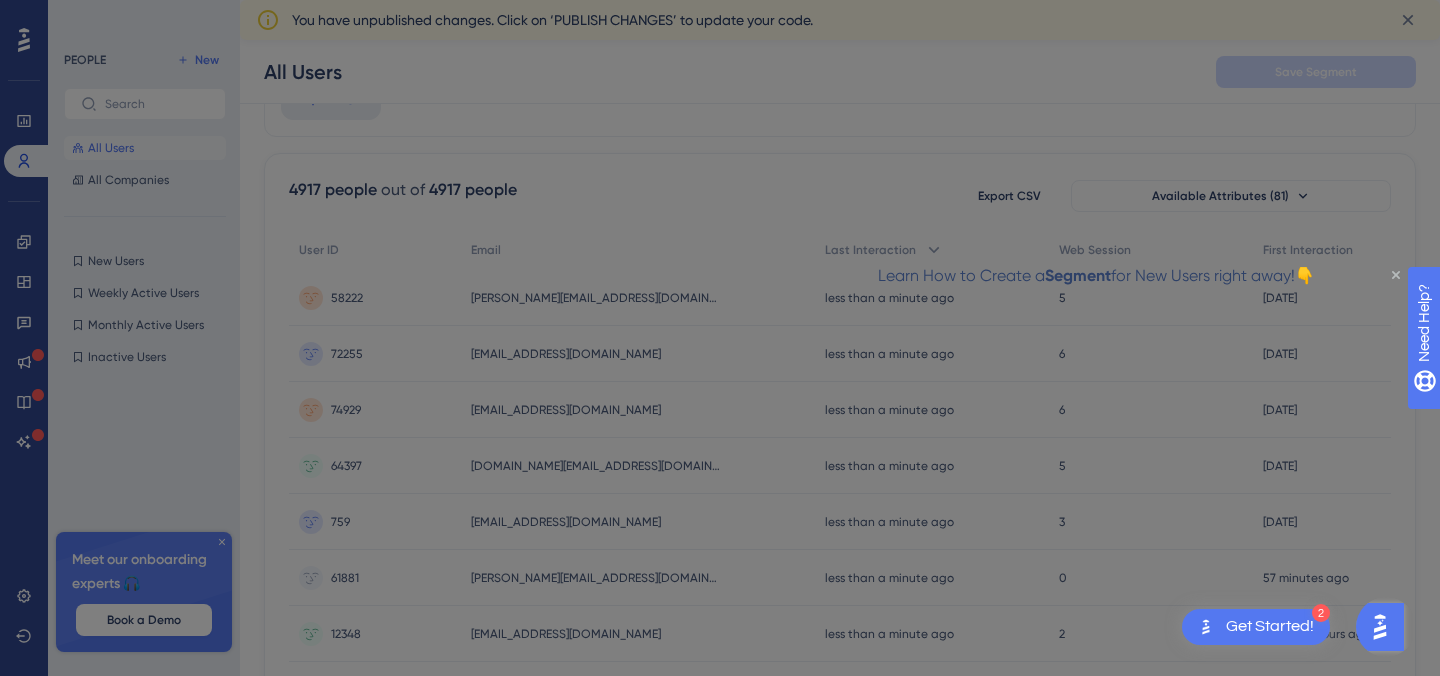 drag, startPoint x: 1396, startPoint y: 273, endPoint x: 2251, endPoint y: 536, distance: 894.53564 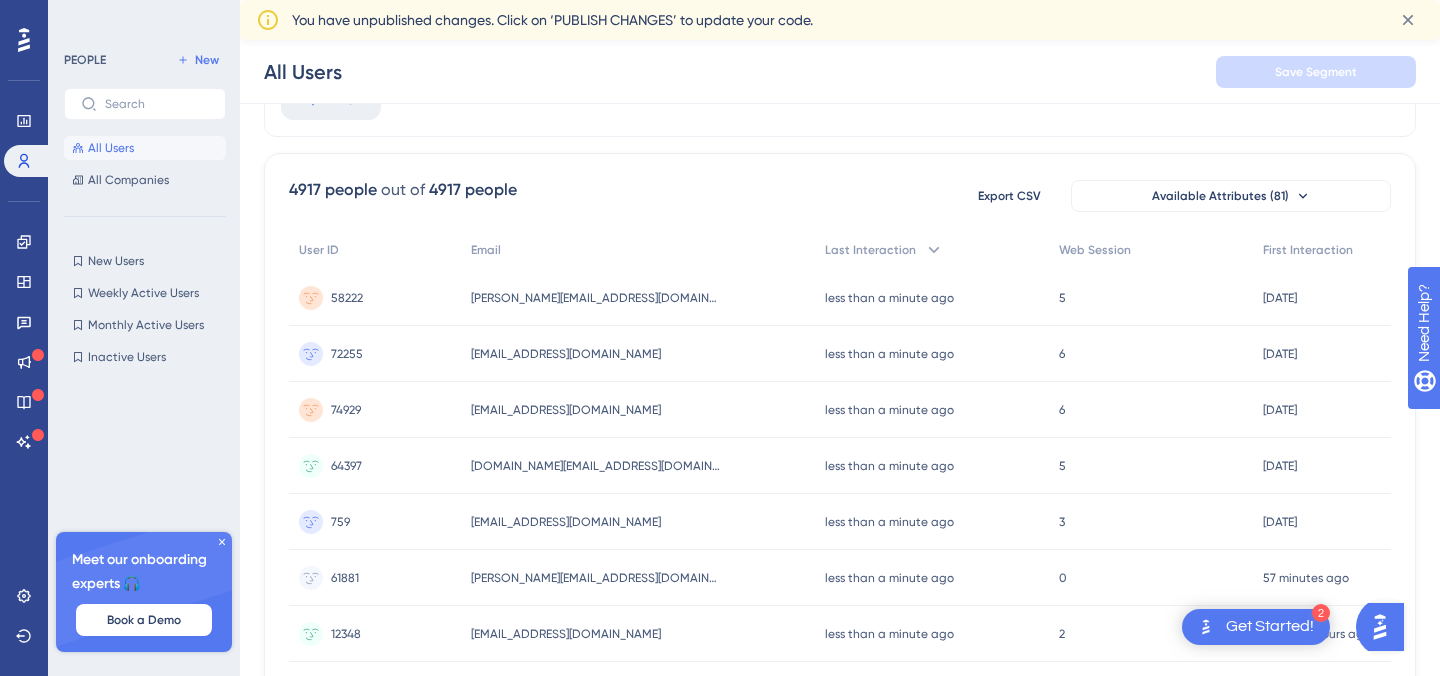 scroll, scrollTop: 0, scrollLeft: 0, axis: both 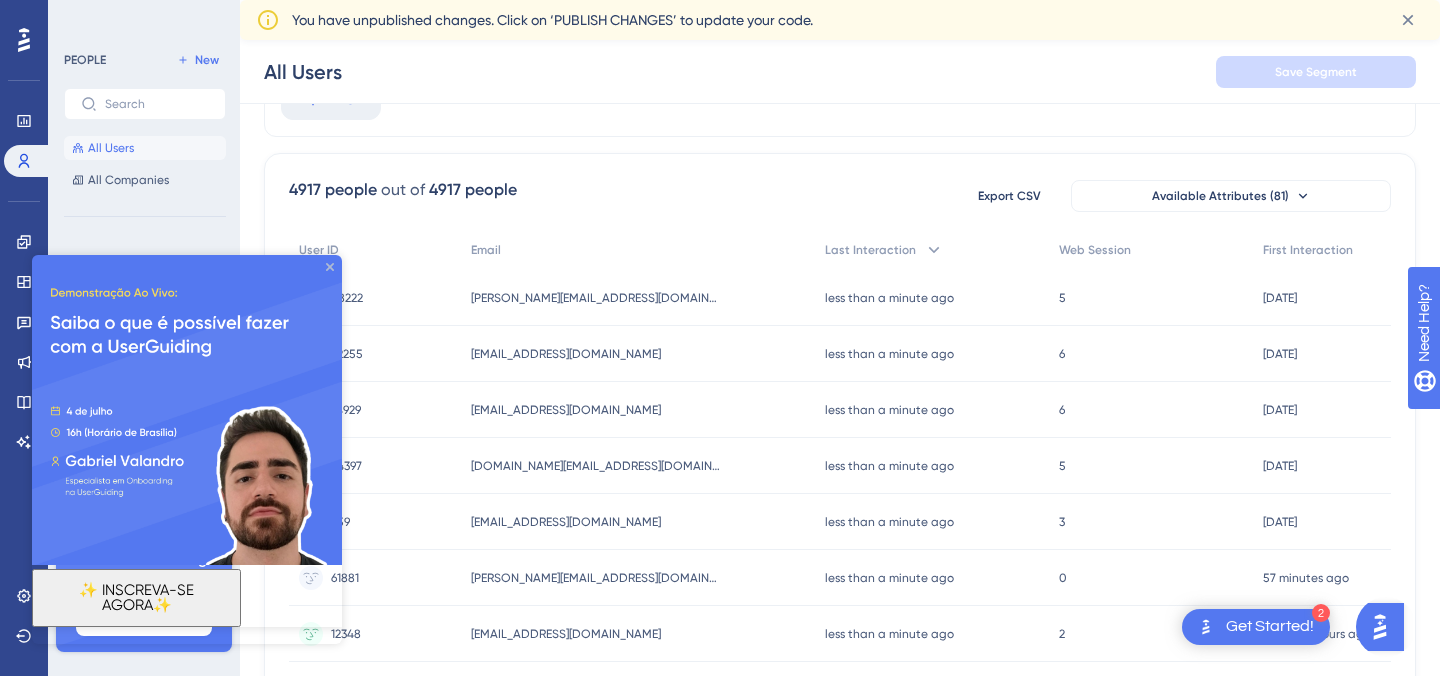 drag, startPoint x: 328, startPoint y: 265, endPoint x: 360, endPoint y: 520, distance: 257 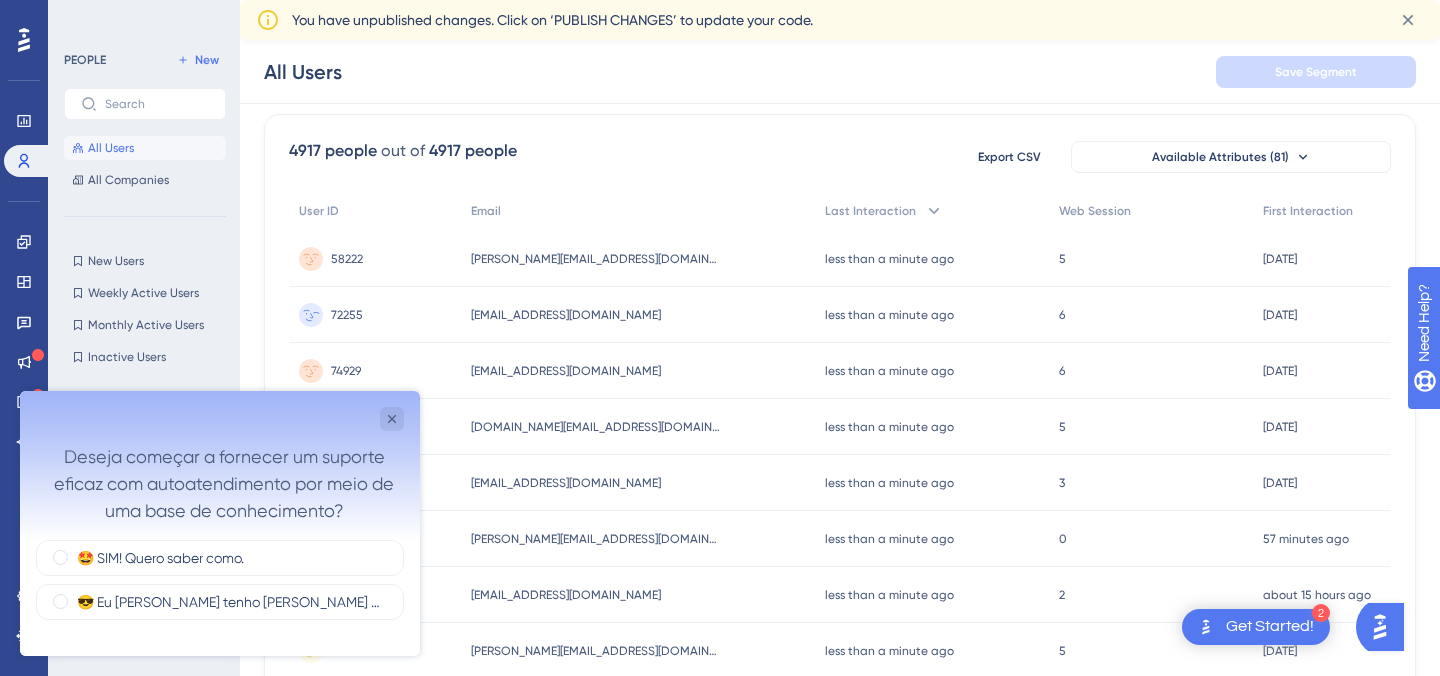 scroll, scrollTop: 149, scrollLeft: 0, axis: vertical 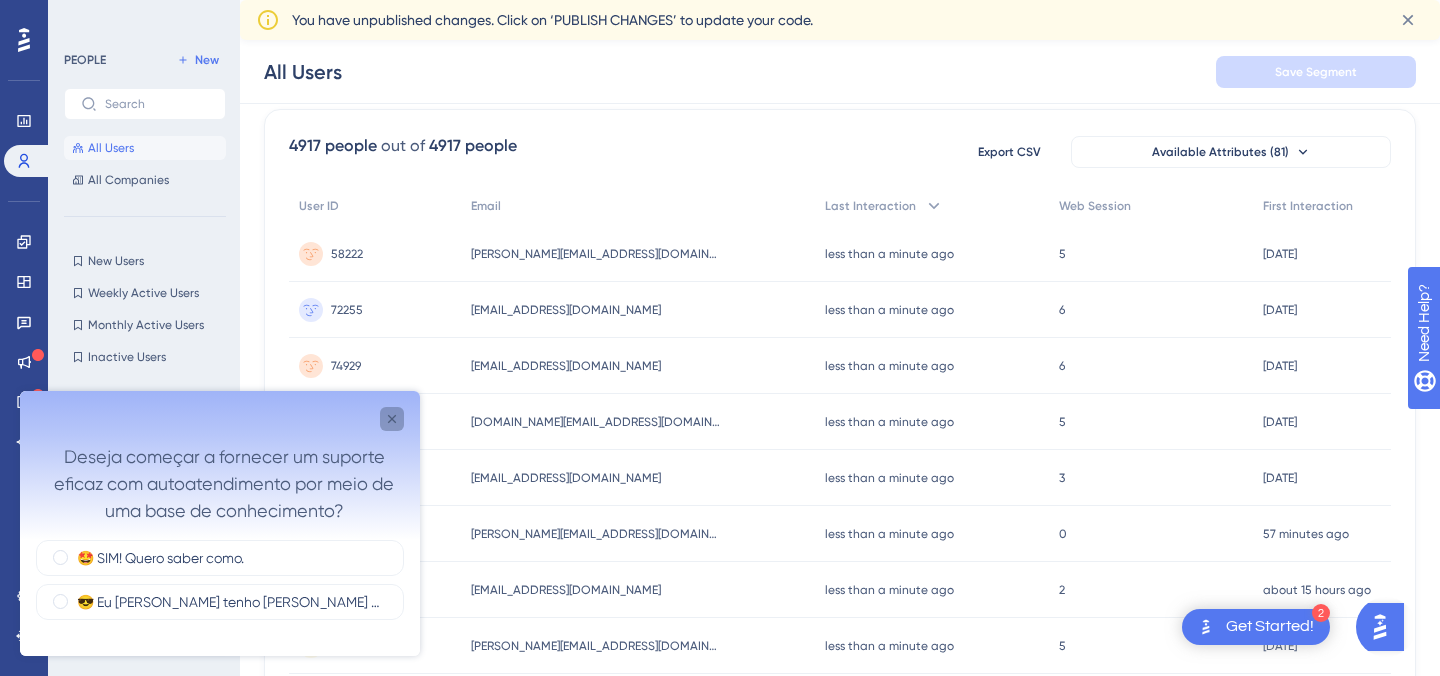 click 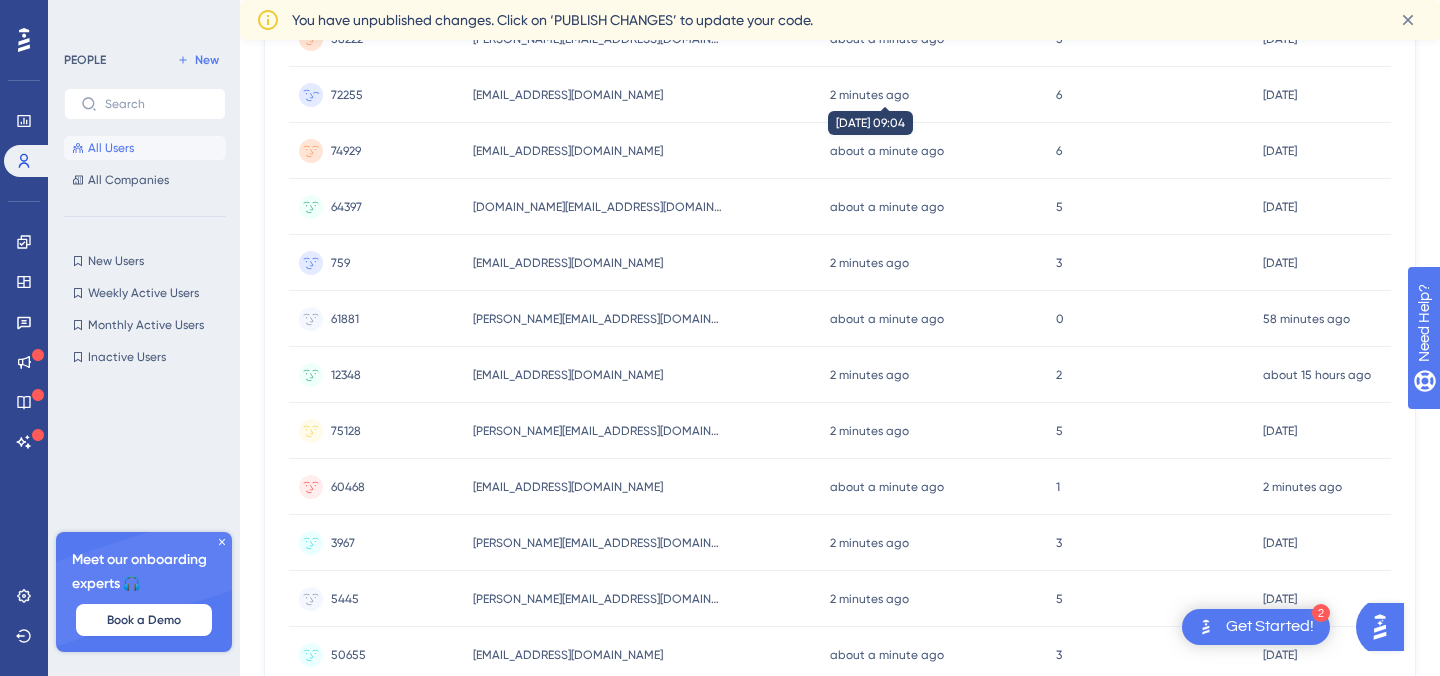 scroll, scrollTop: 0, scrollLeft: 0, axis: both 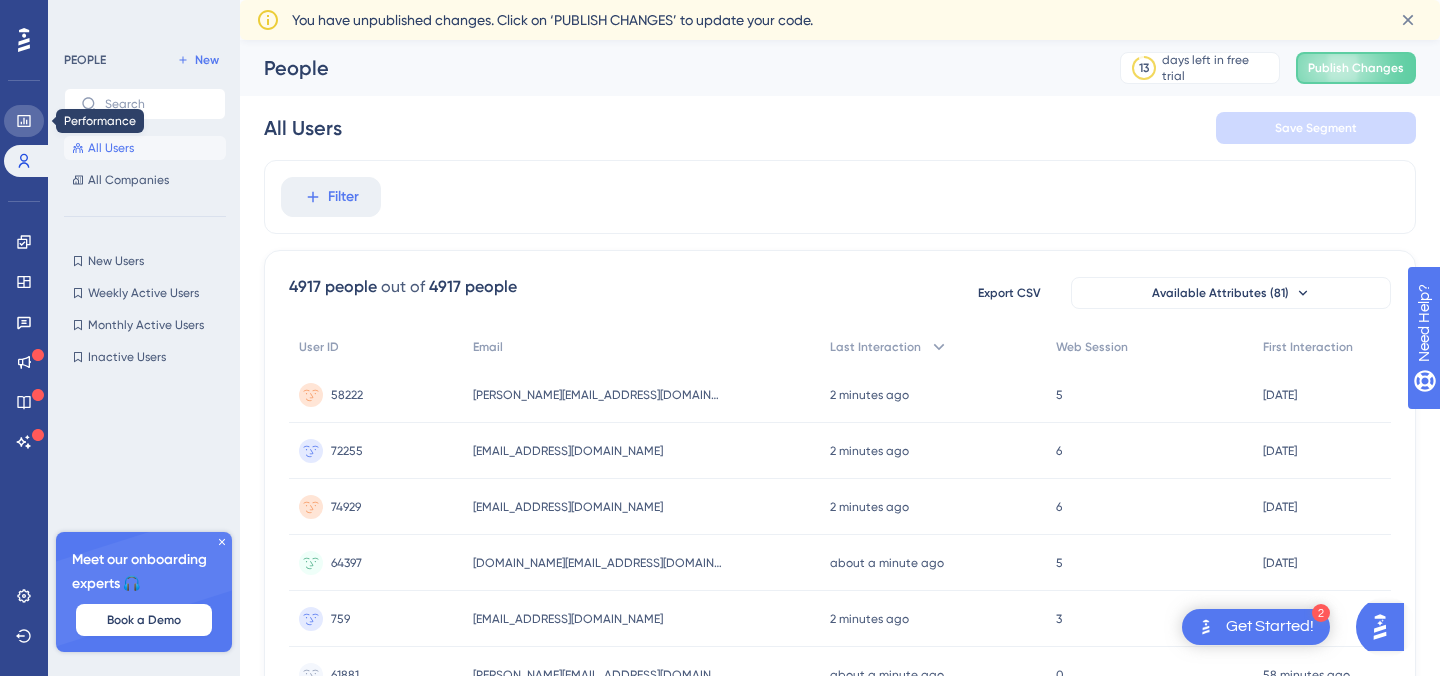 click 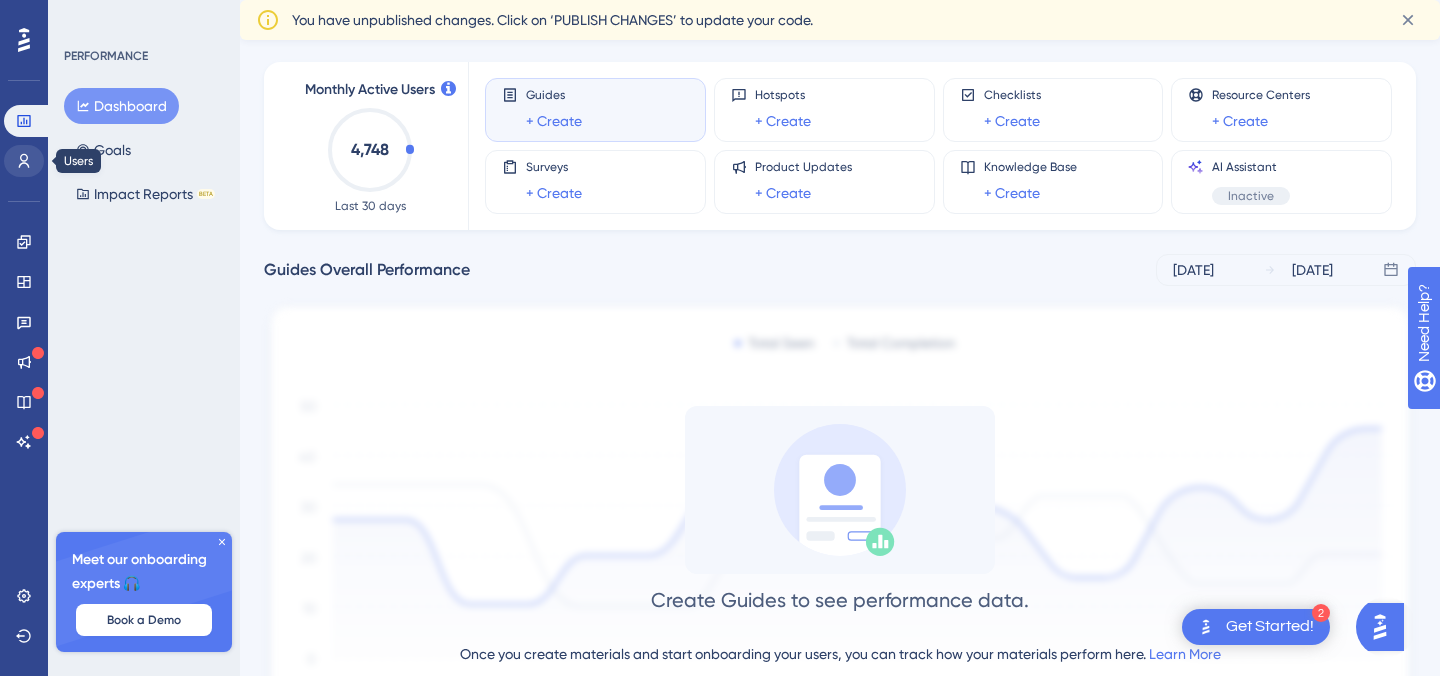 scroll, scrollTop: 0, scrollLeft: 0, axis: both 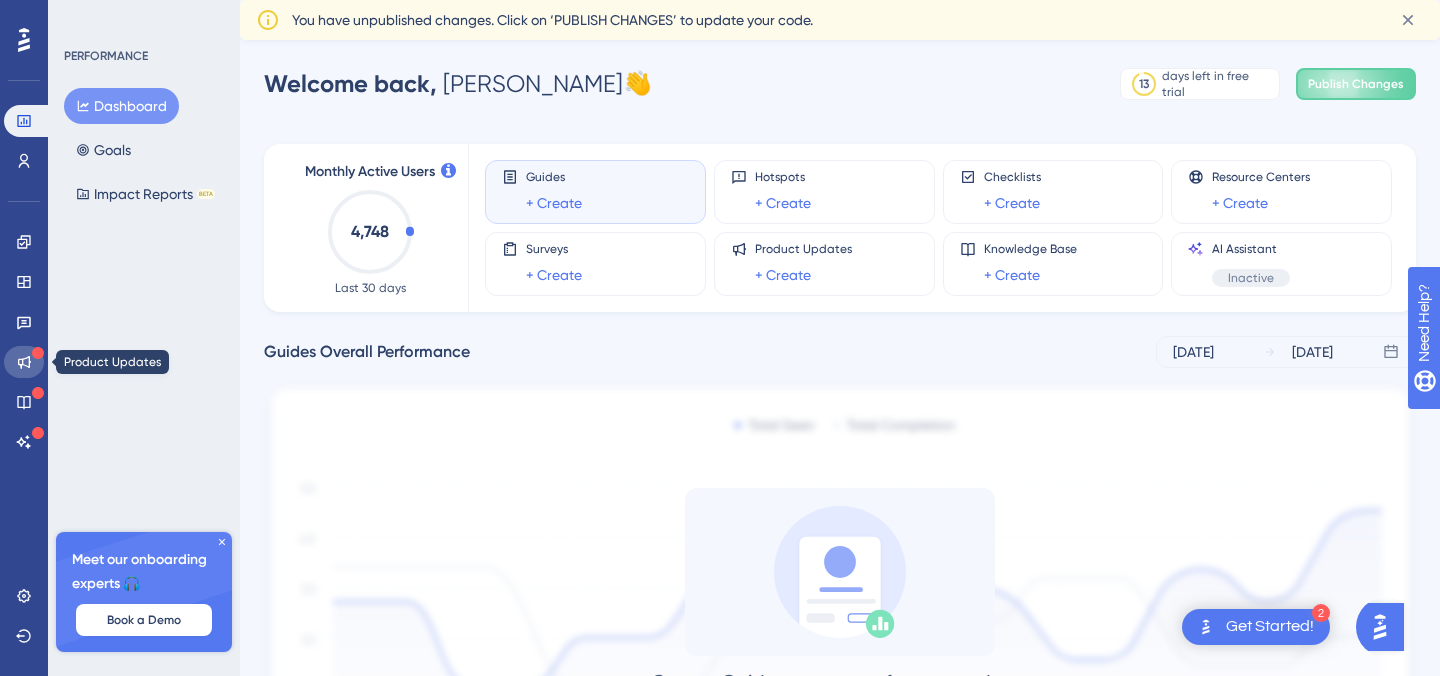 click 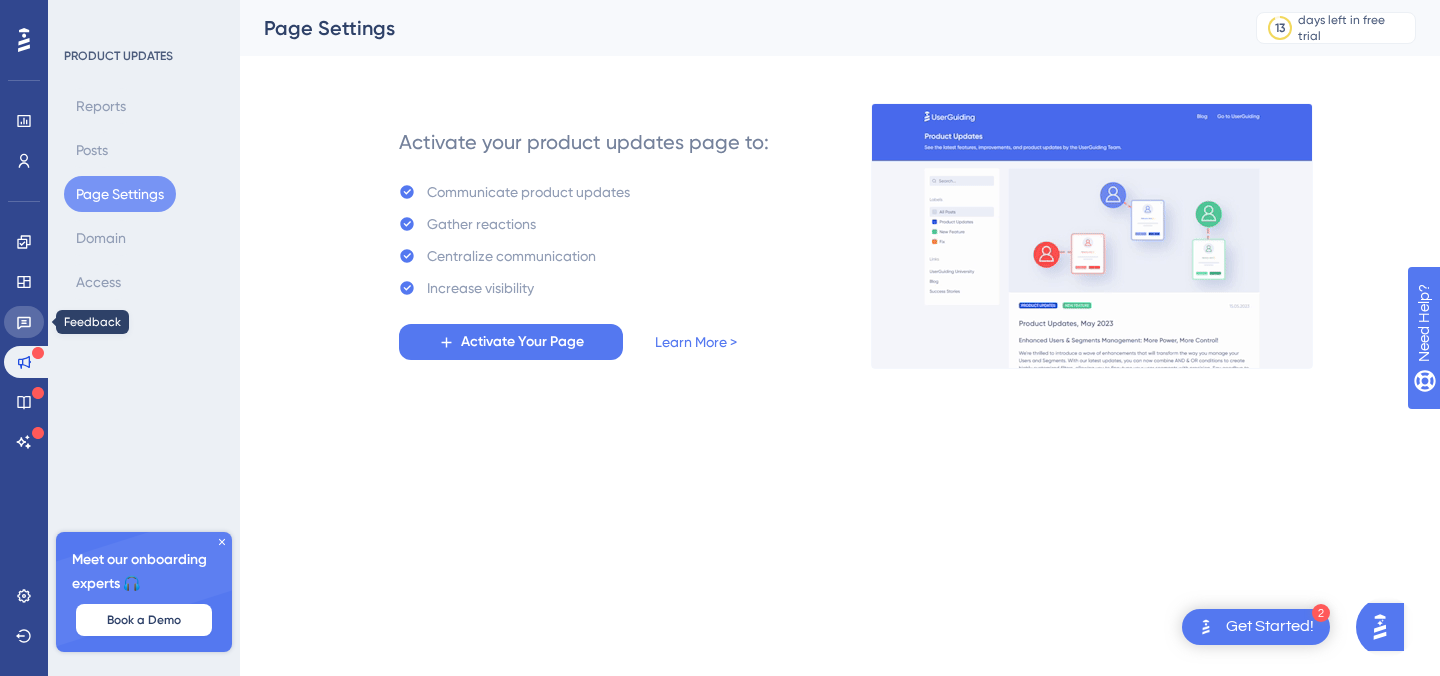 click at bounding box center (24, 322) 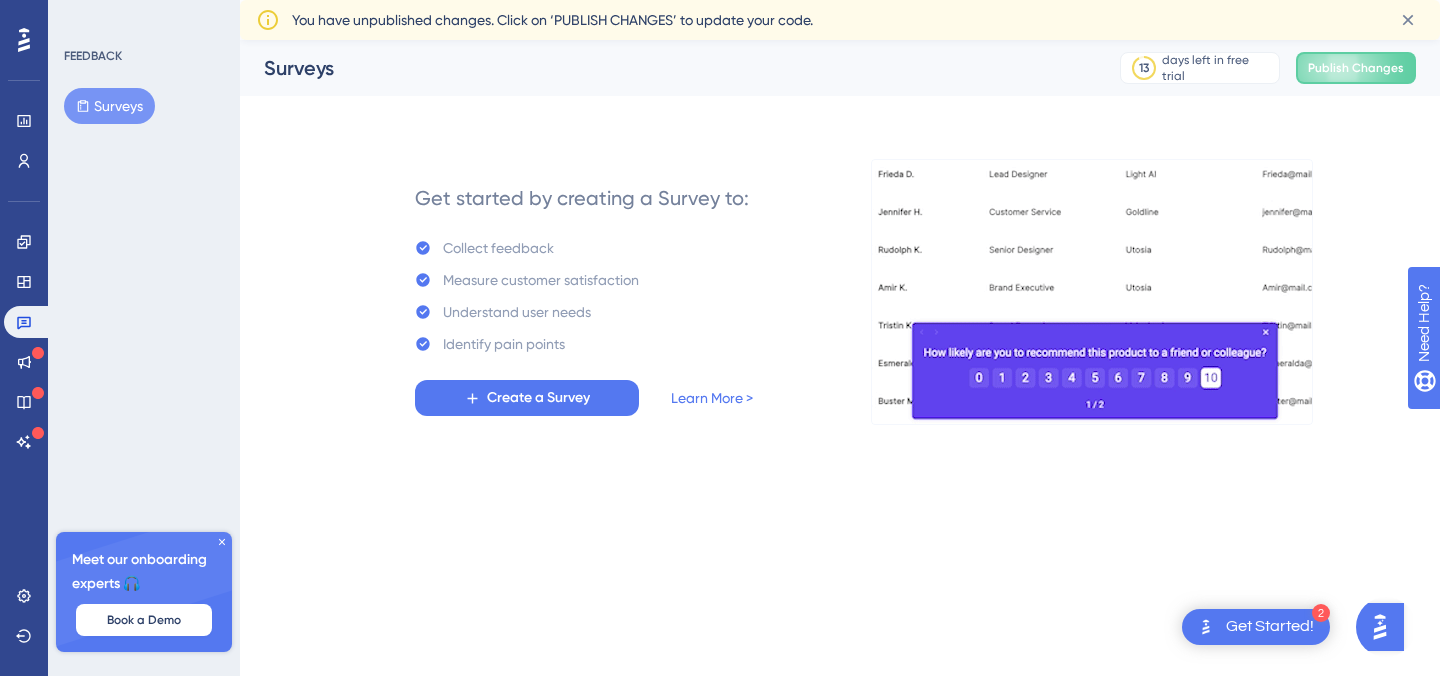 click on "Surveys 13 days left in free trial Click to see  upgrade options Publish Changes" at bounding box center (840, 68) 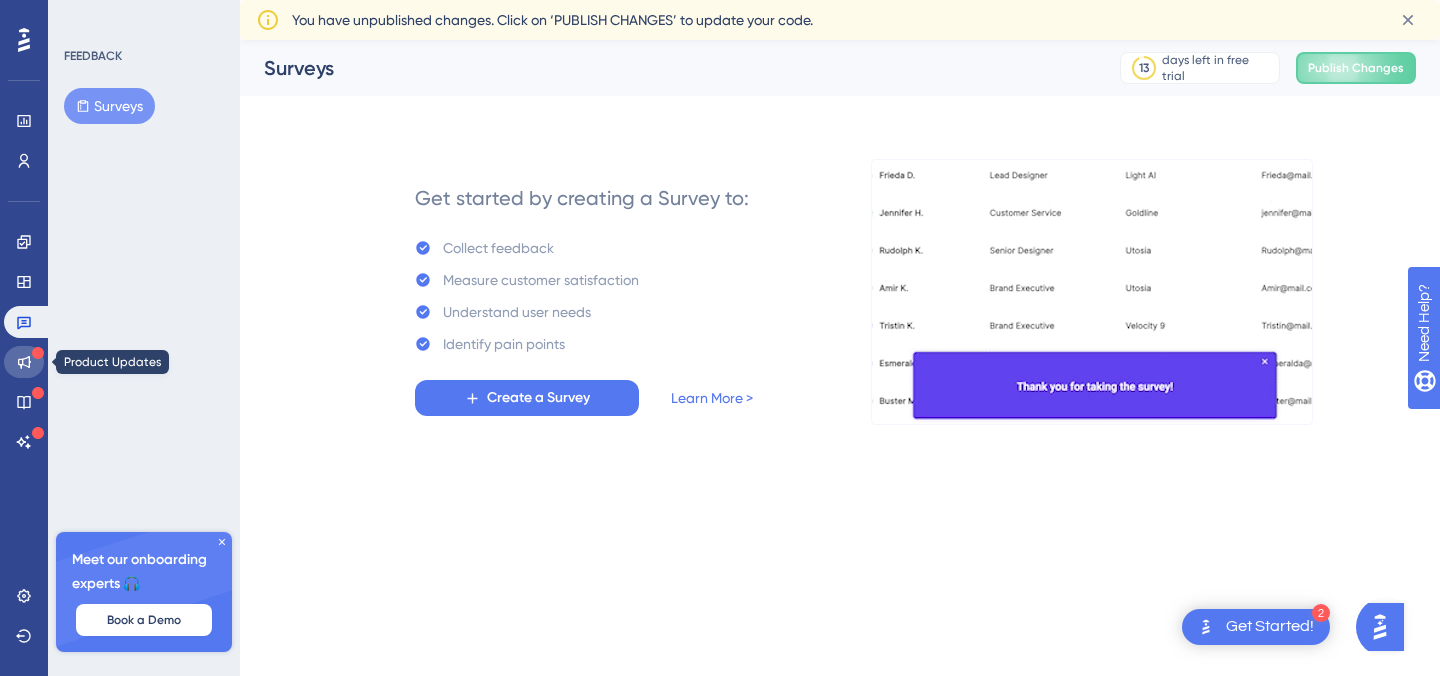 click 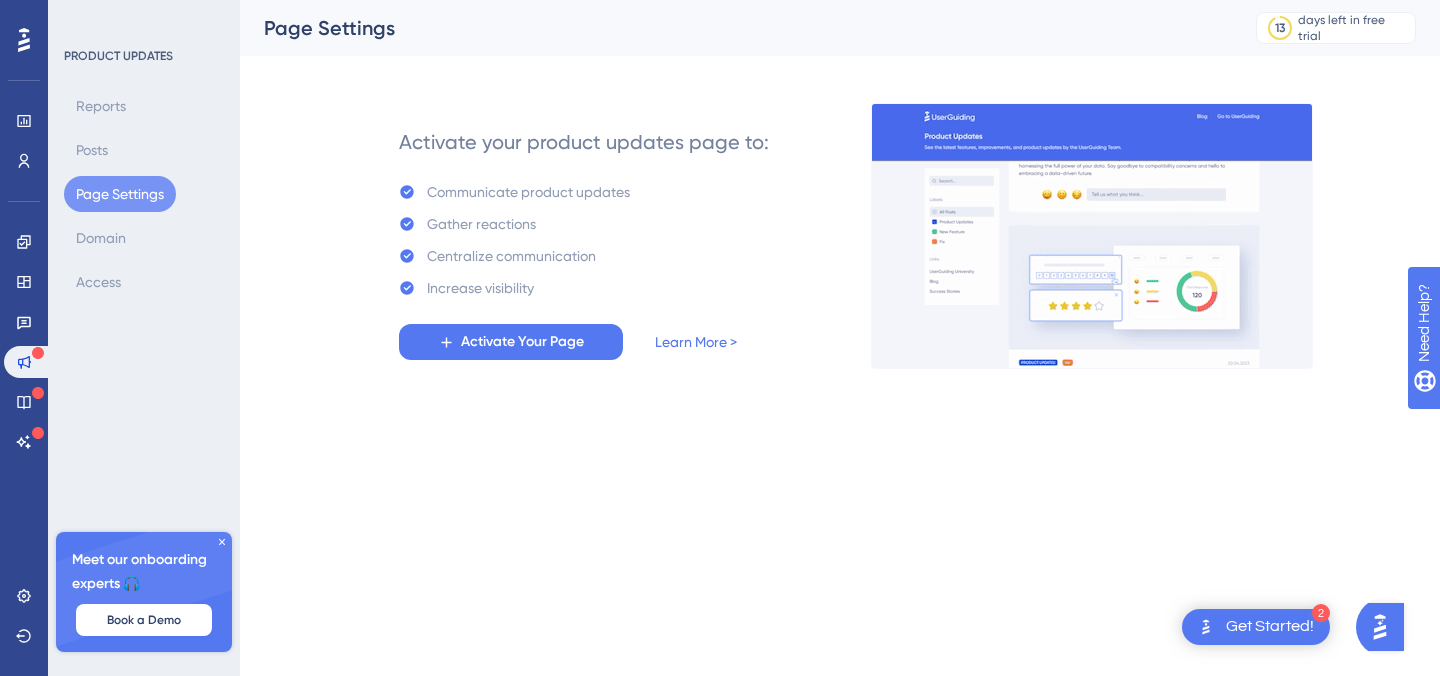 click on "2 Get Started!" at bounding box center (1256, 627) 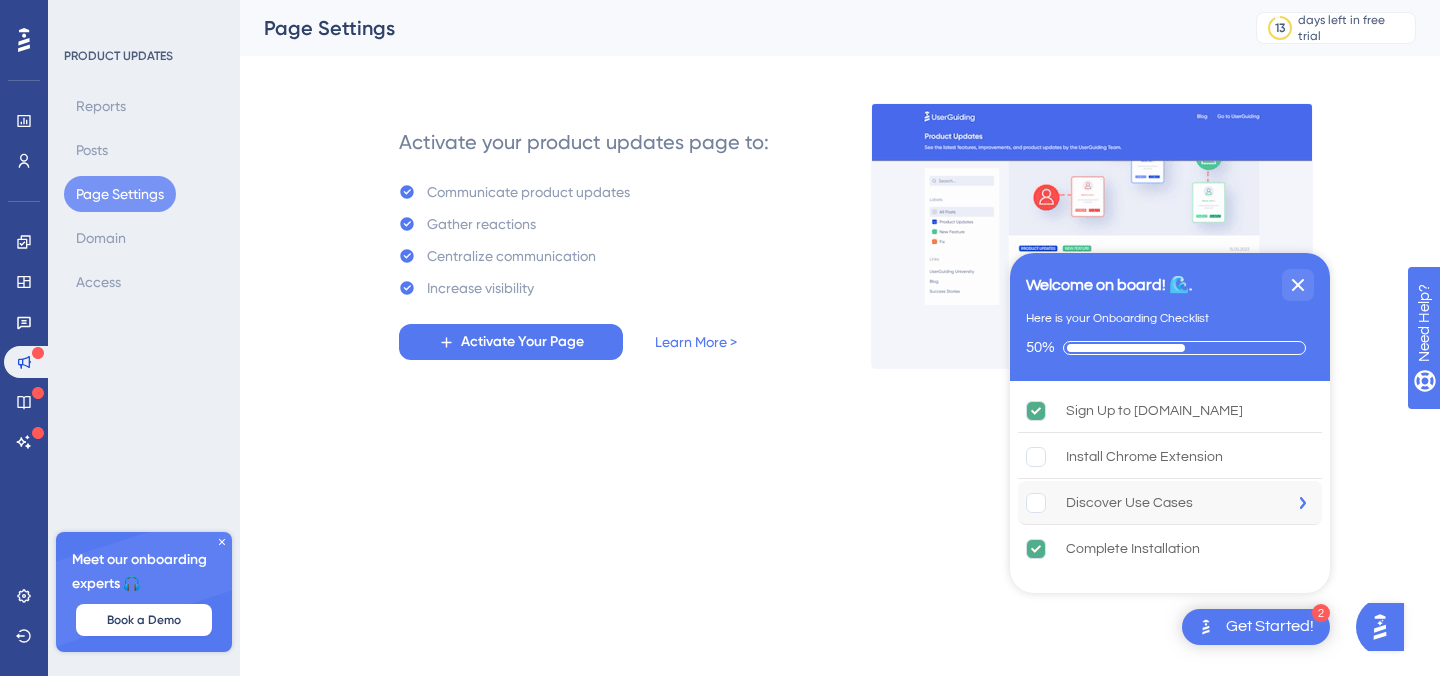 click on "Discover Use Cases" at bounding box center (1129, 503) 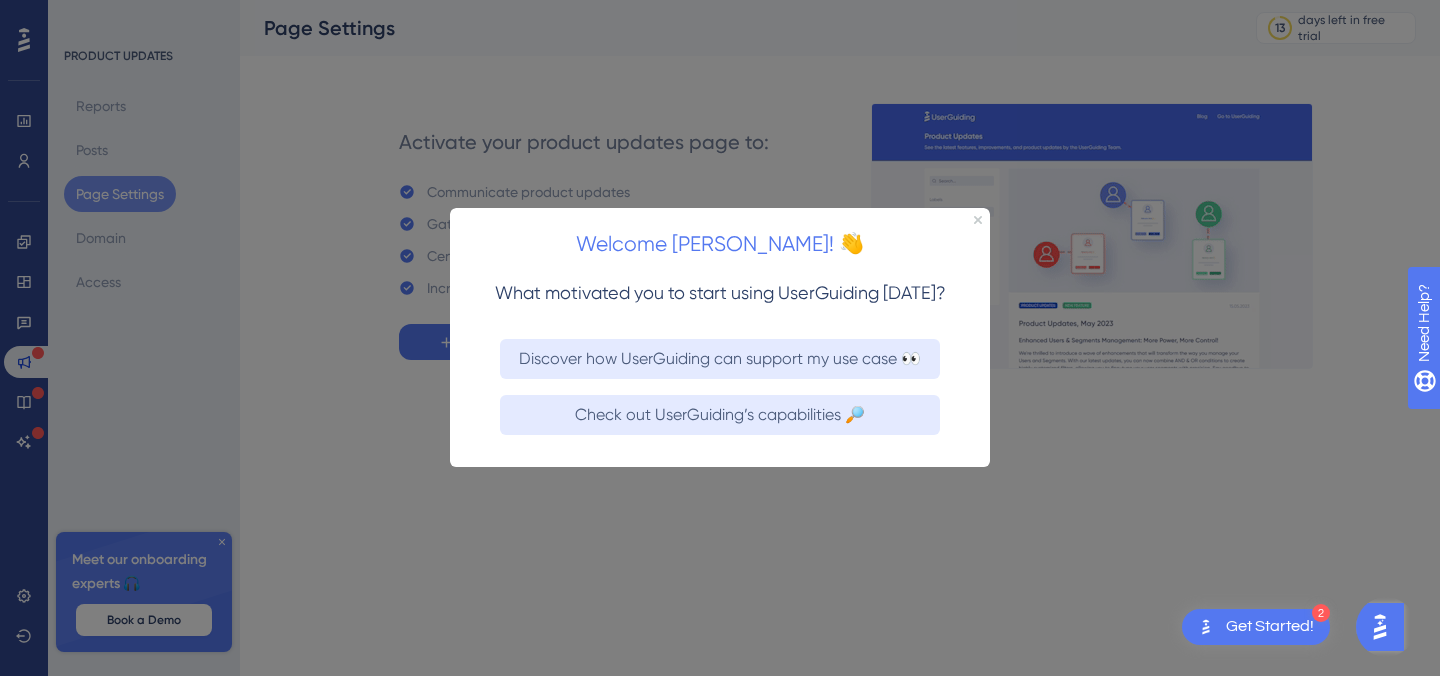 scroll, scrollTop: 0, scrollLeft: 0, axis: both 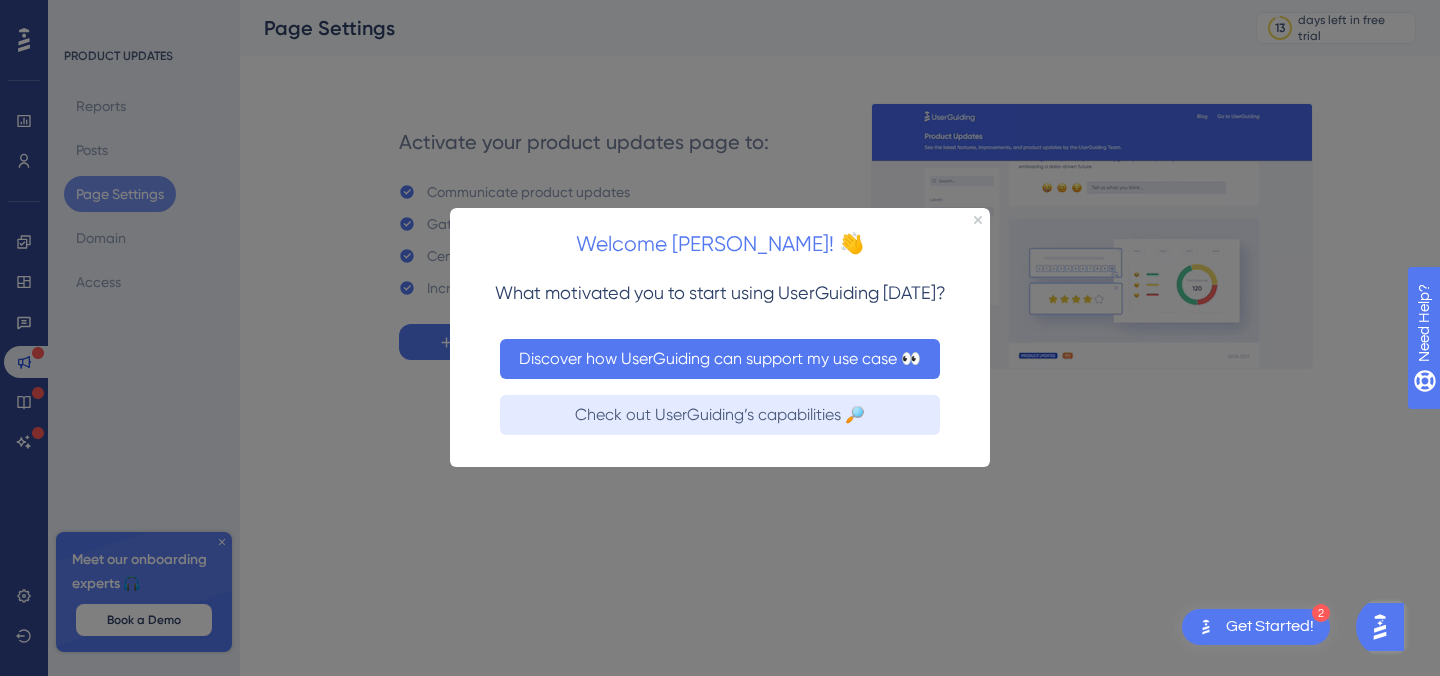 click on "Discover how UserGuiding can support my use case 👀" at bounding box center (720, 359) 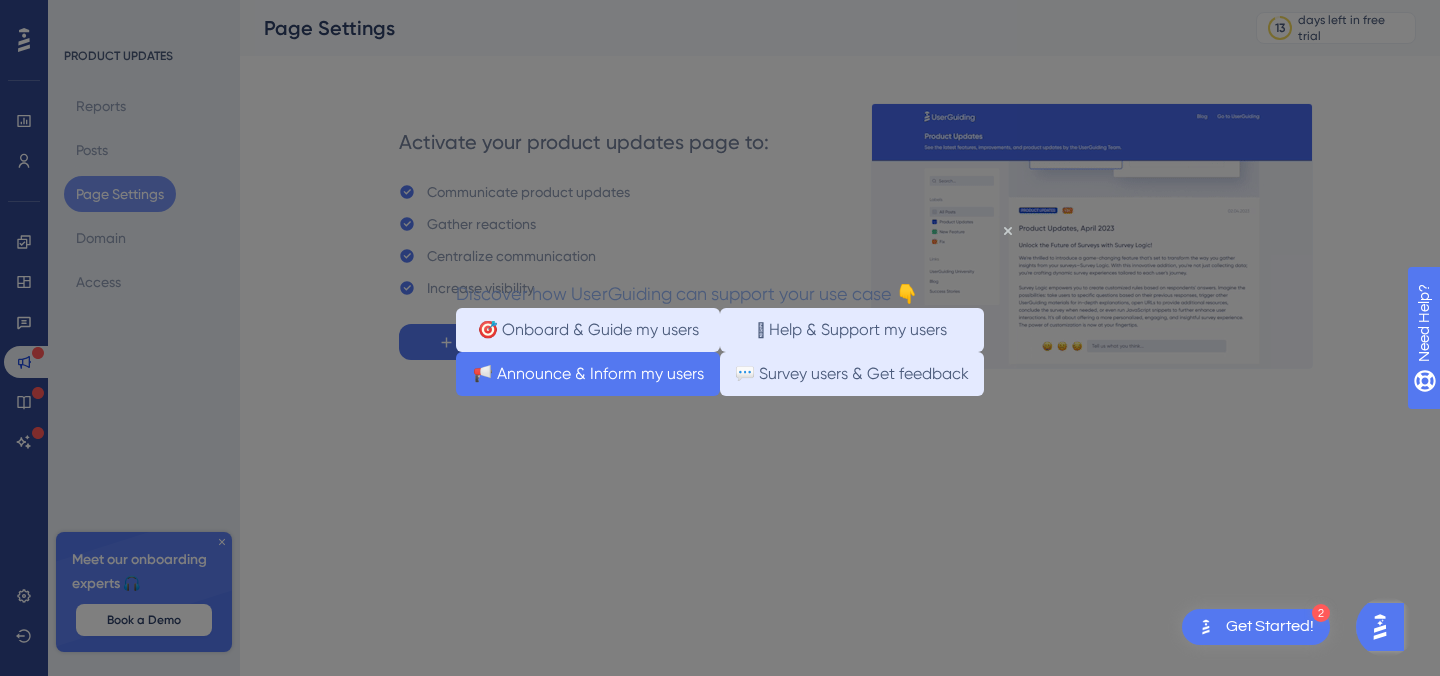 click on "📢 Announce & Inform my users" at bounding box center (588, 374) 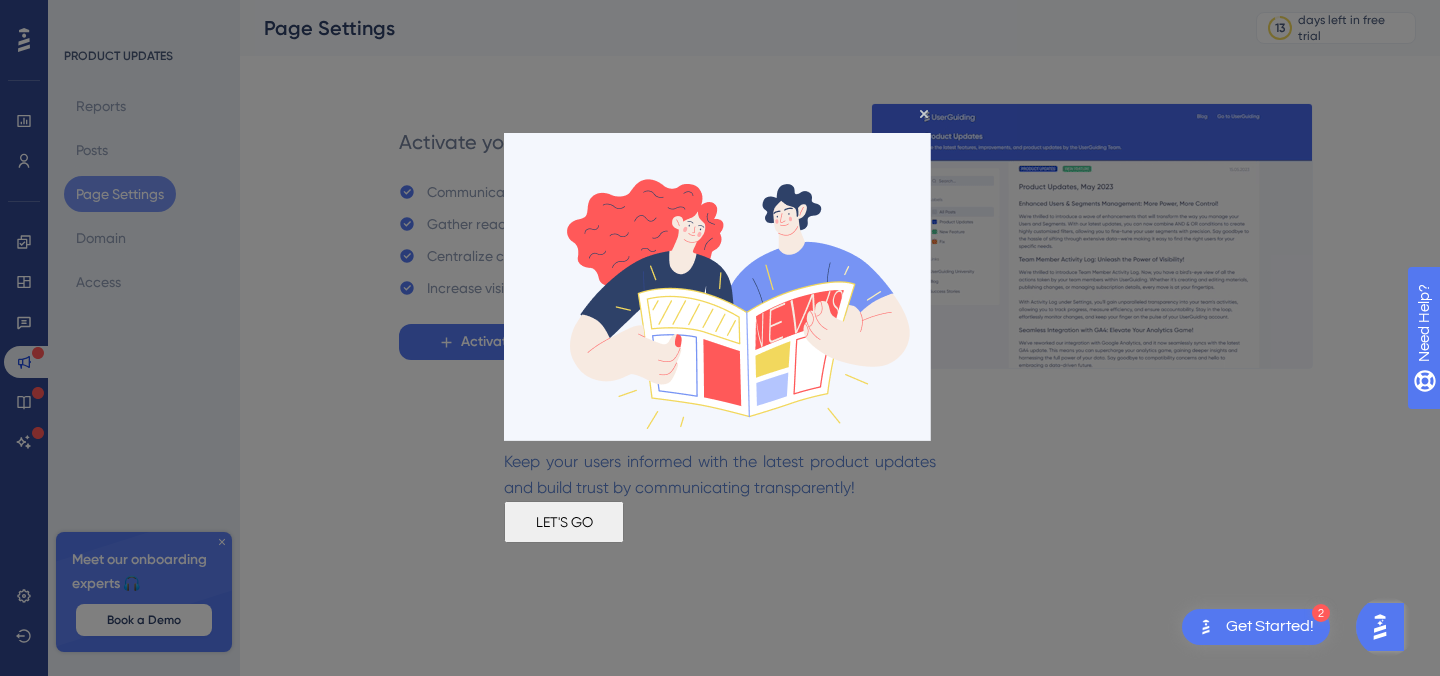 scroll, scrollTop: 0, scrollLeft: 0, axis: both 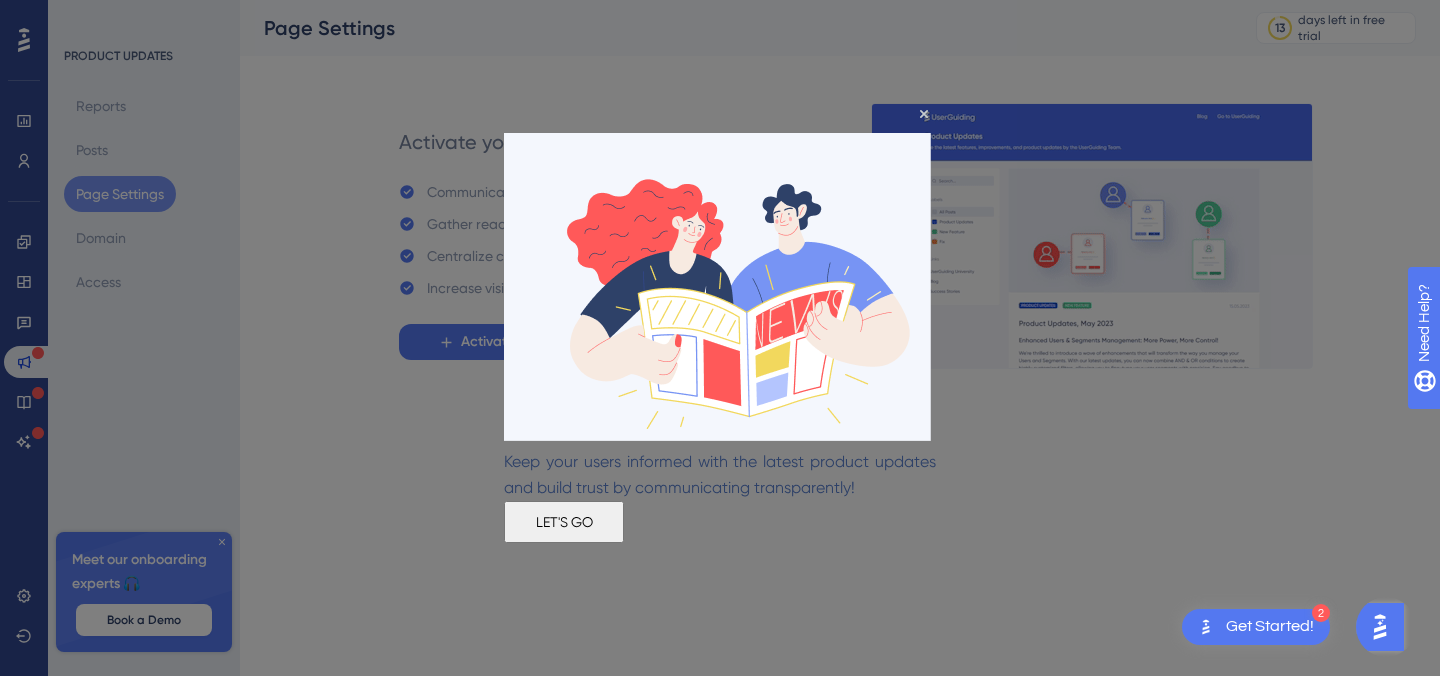click on "LET'S GO" at bounding box center (564, 522) 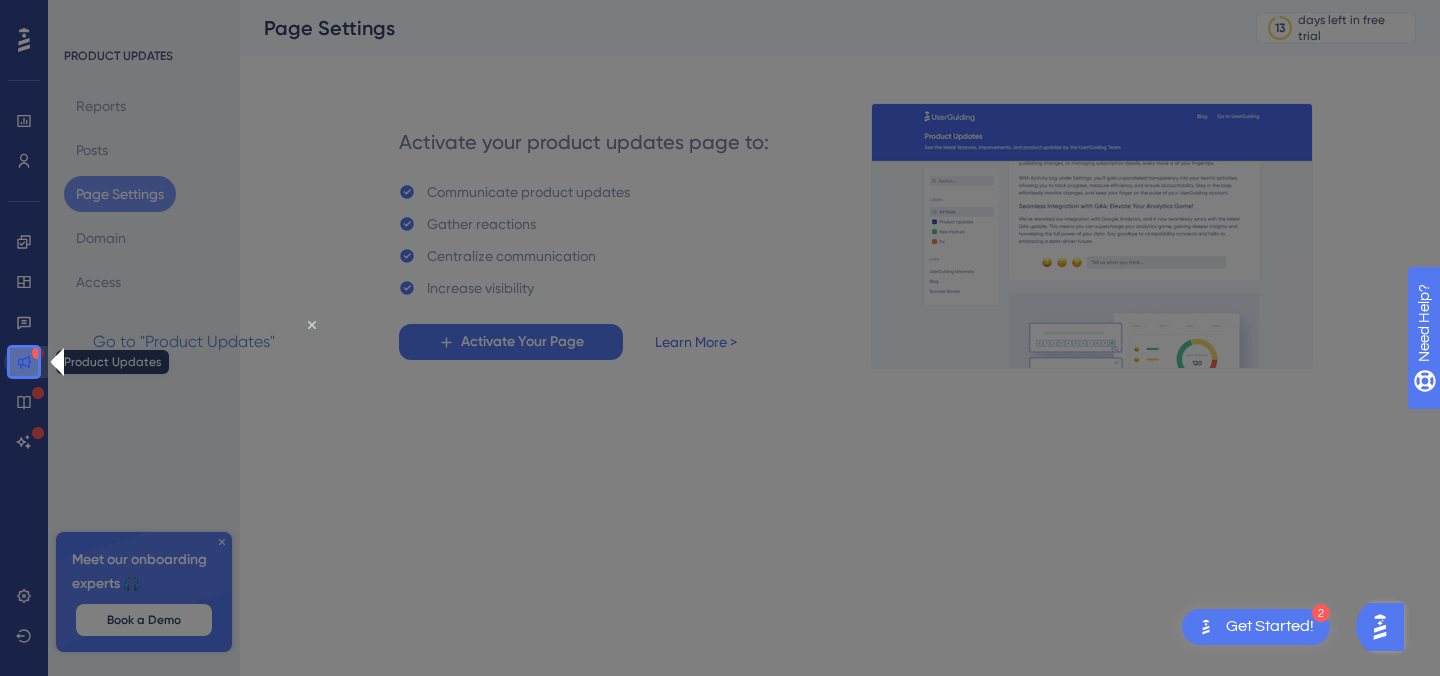 click 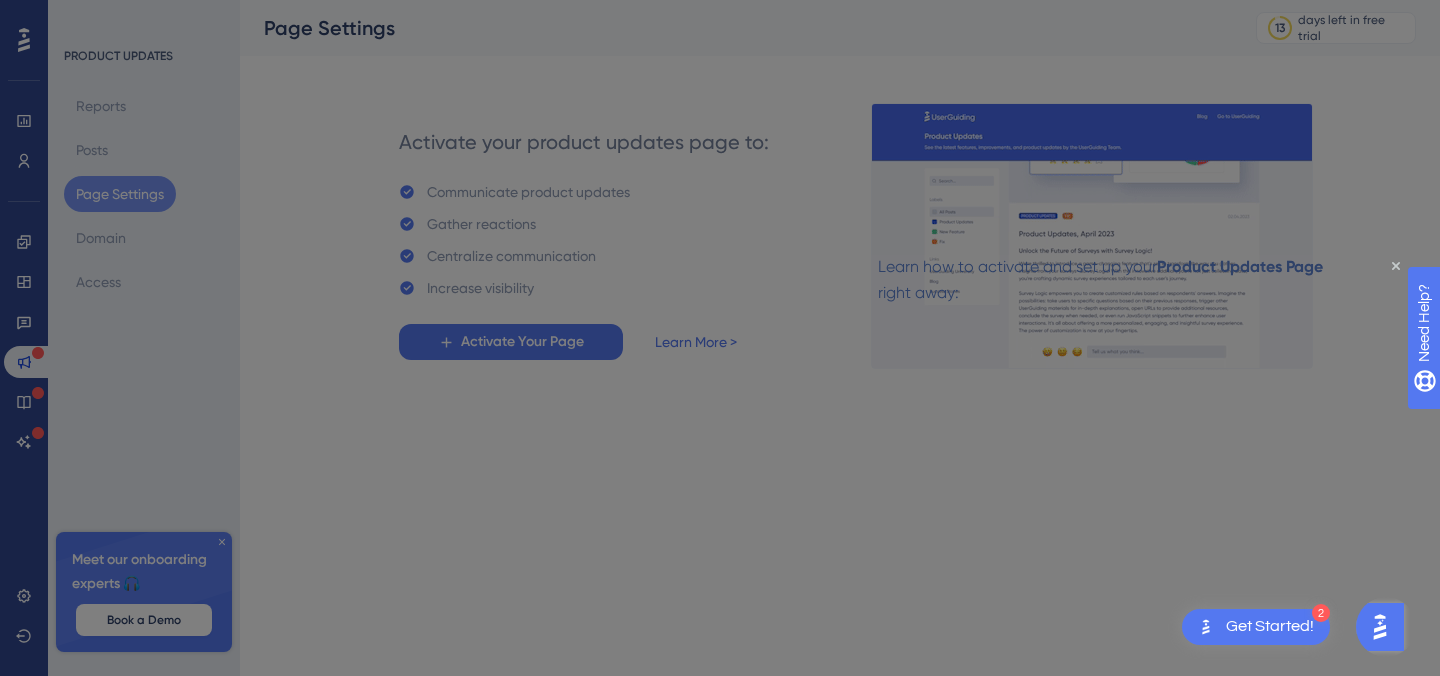 click at bounding box center [720, 338] 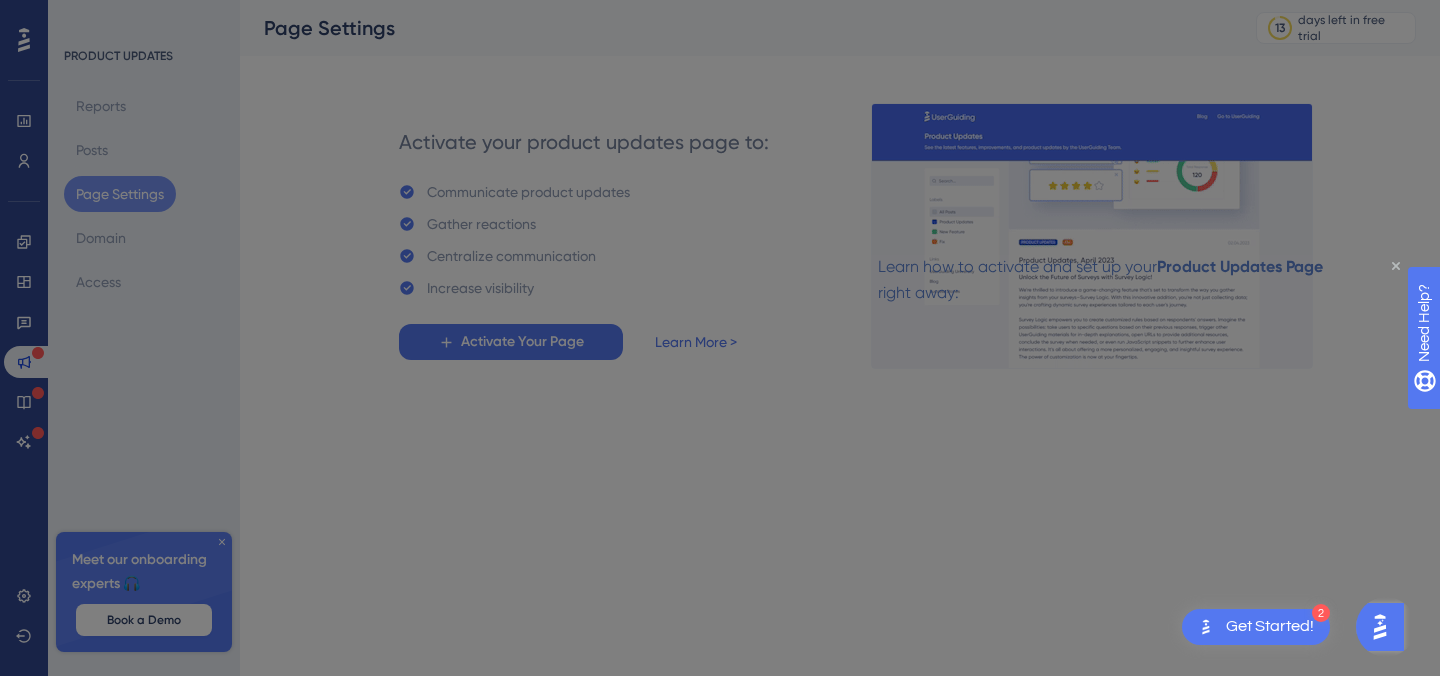 drag, startPoint x: 1392, startPoint y: 268, endPoint x: 1664, endPoint y: 725, distance: 531.82043 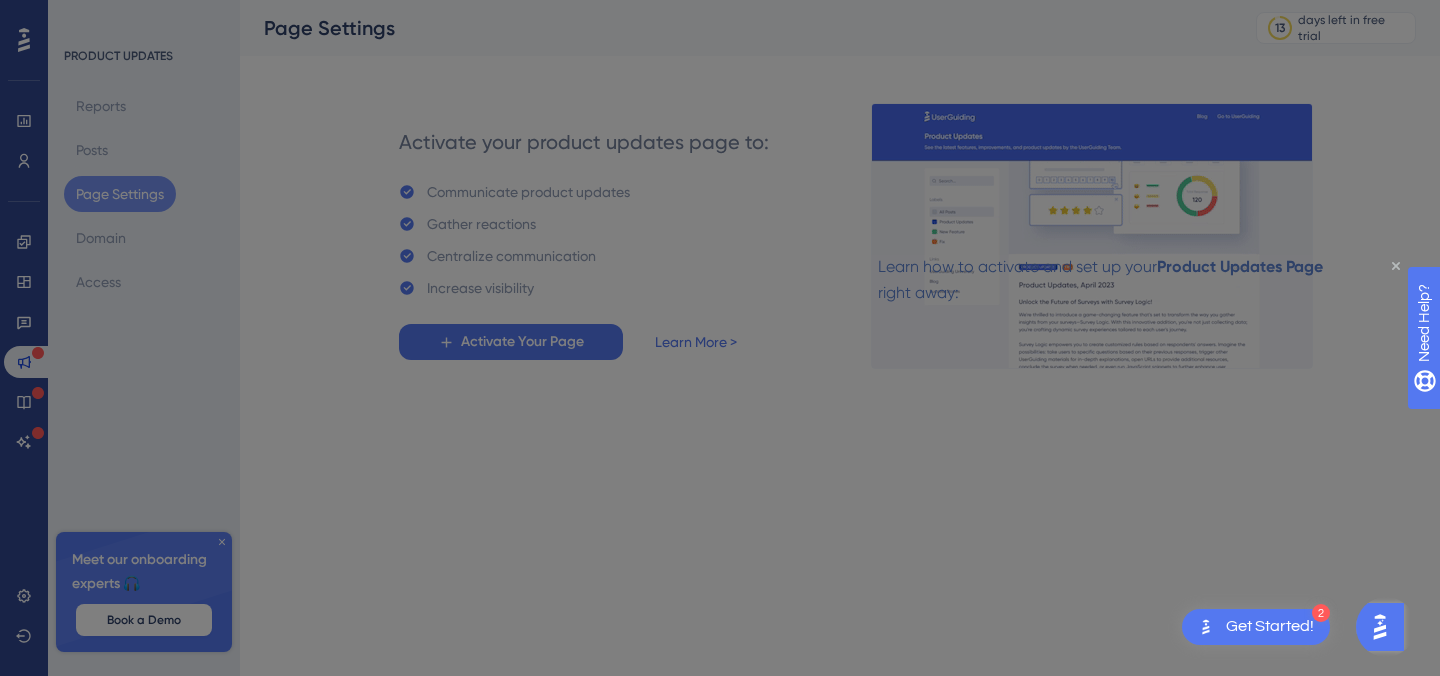 click 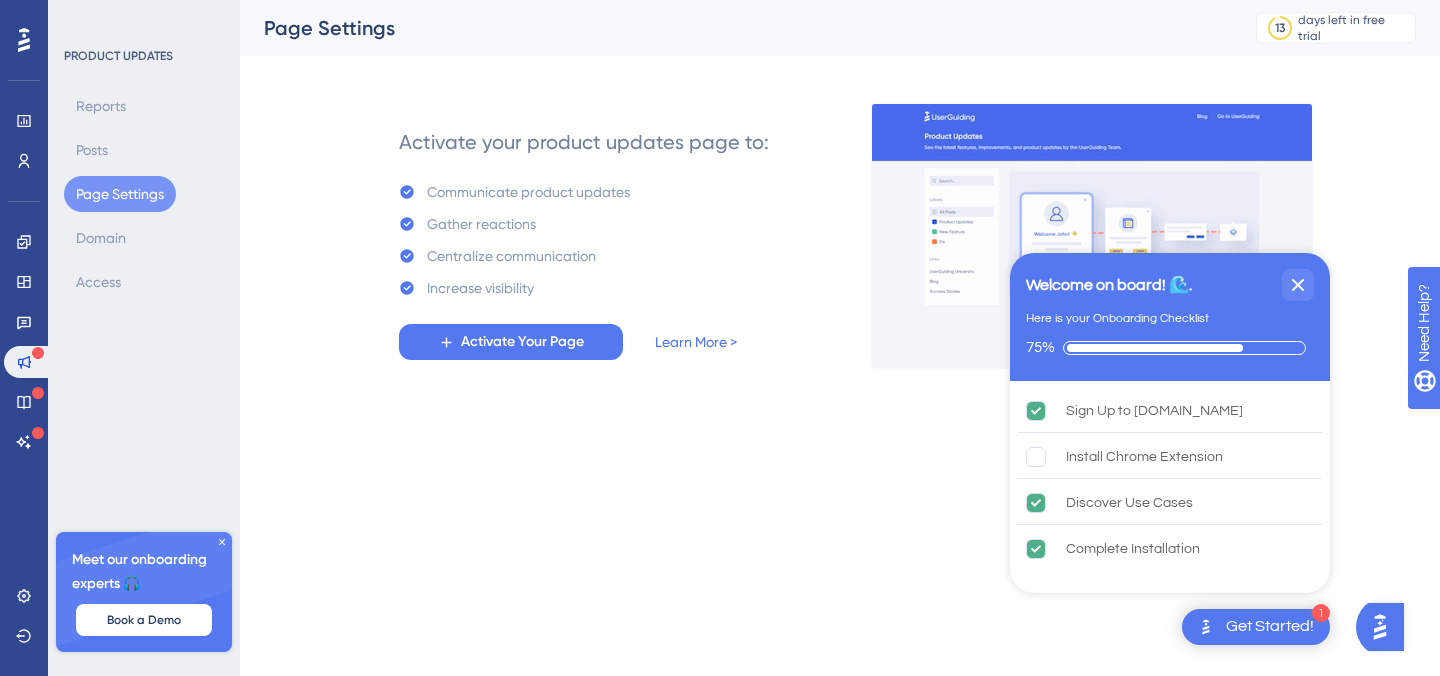 click on "1 Get Started! Welcome on board! 🌊.   Here is your Onboarding Checklist 75% Sign Up to [DOMAIN_NAME] Install Chrome Extension Discover Use Cases  Complete Installation  Checklist Completed Congratulations!
Performance Users Engagement Widgets Feedback Product Updates Knowledge Base AI Assistant Settings Logout PRODUCT UPDATES Reports Posts Page Settings Domain Access Meet our onboarding experts 🎧 Book a Demo Upgrade Plan Page Settings 13 days left in free trial Click to see  upgrade options Activate your product updates page to: Communicate product updates Gather reactions Centralize communication Increase visibility Activate Your Page Learn More >" at bounding box center (720, 0) 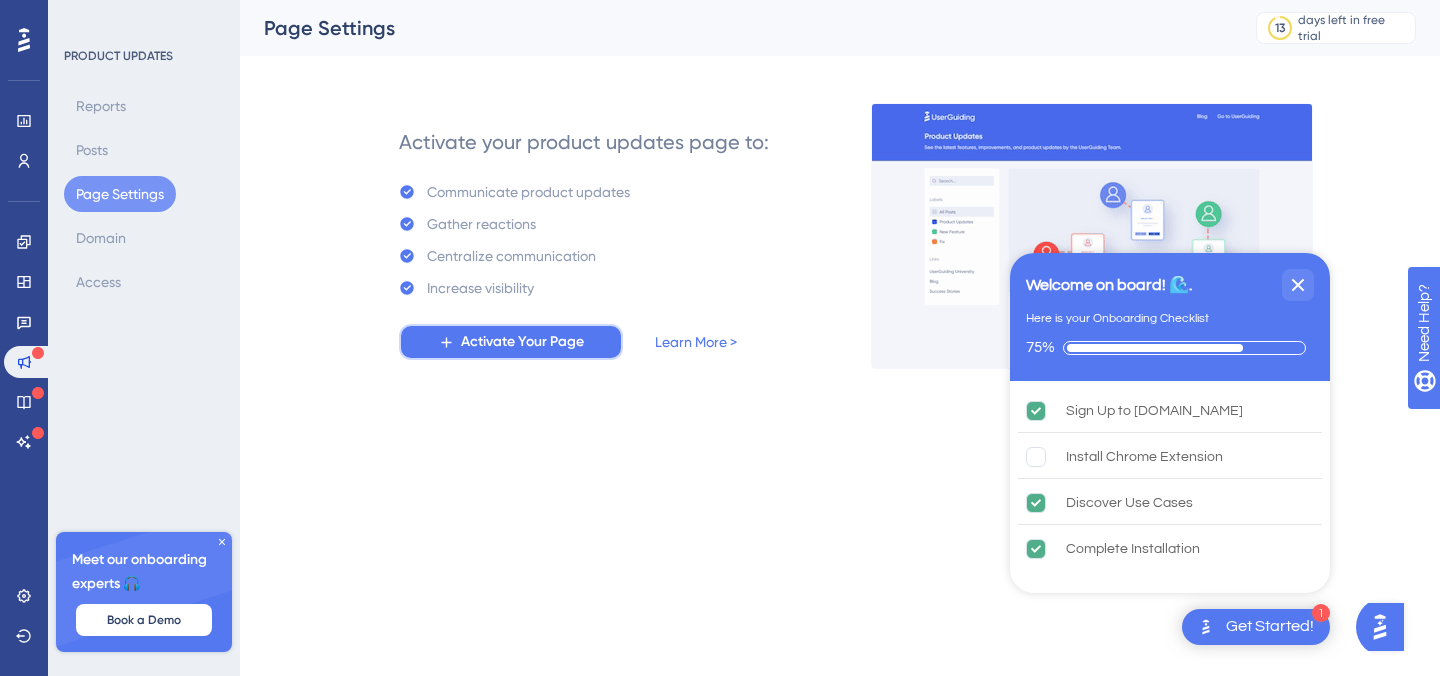 click on "Activate Your Page" at bounding box center (522, 342) 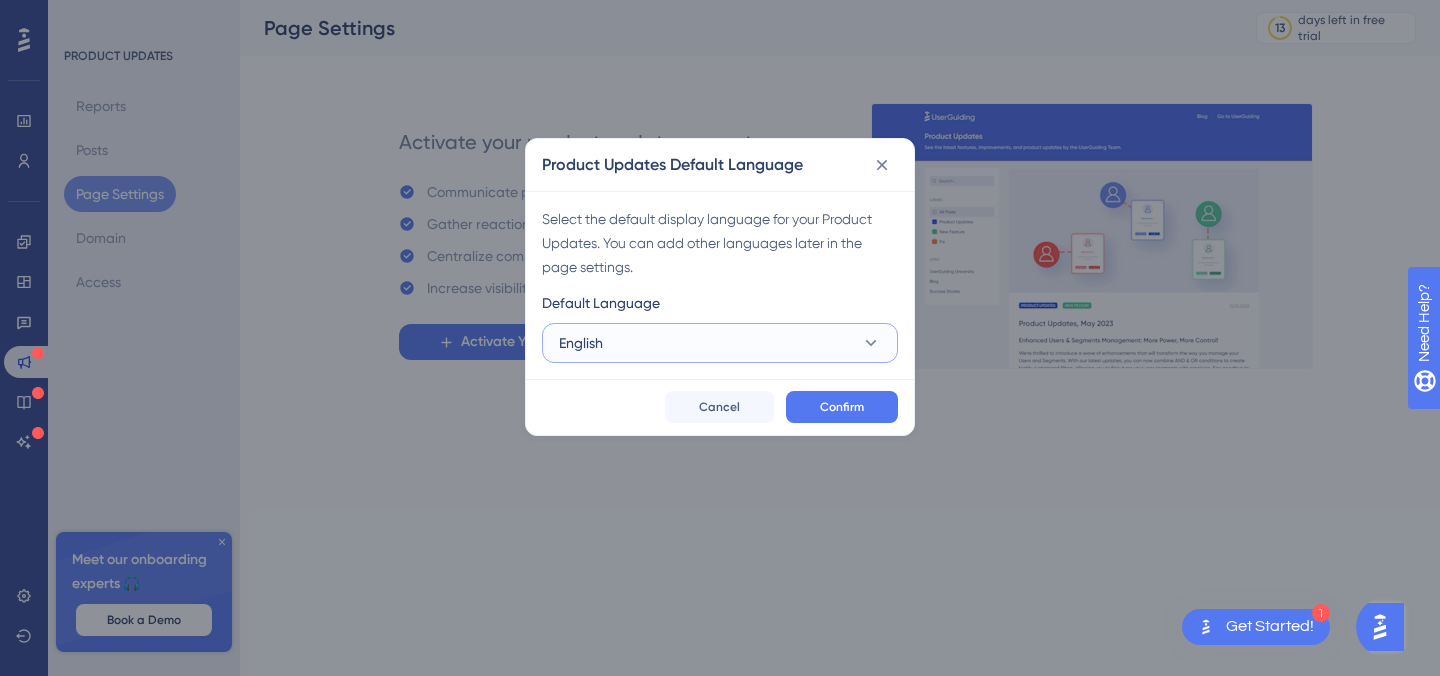 click on "English" at bounding box center [720, 343] 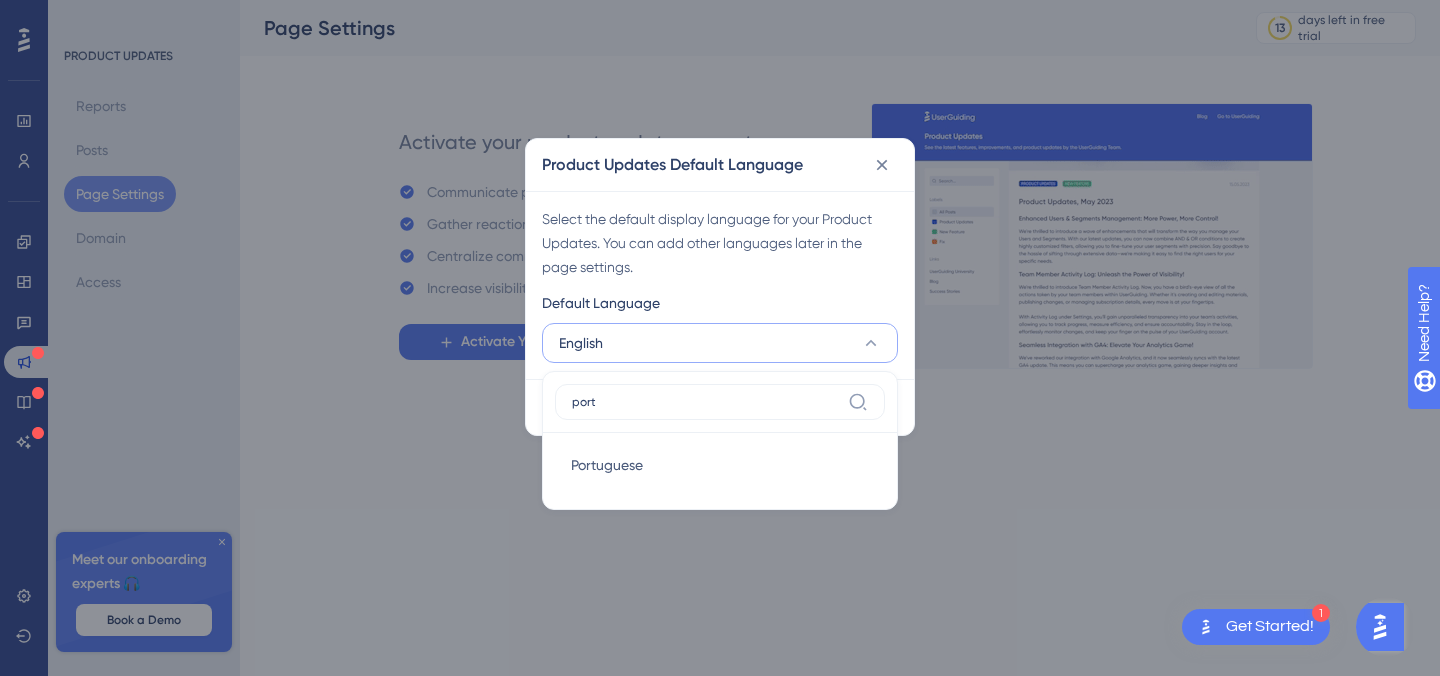 type on "port" 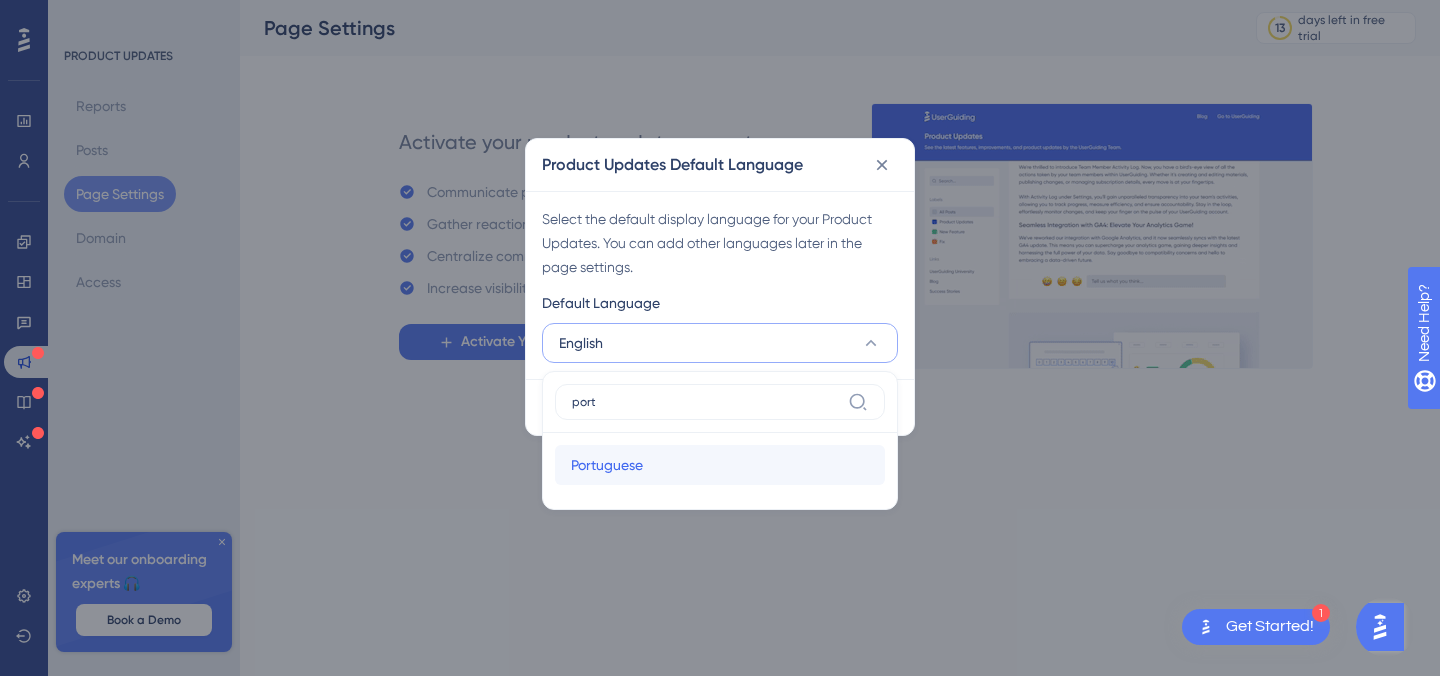 click on "Portuguese Portuguese" at bounding box center (720, 465) 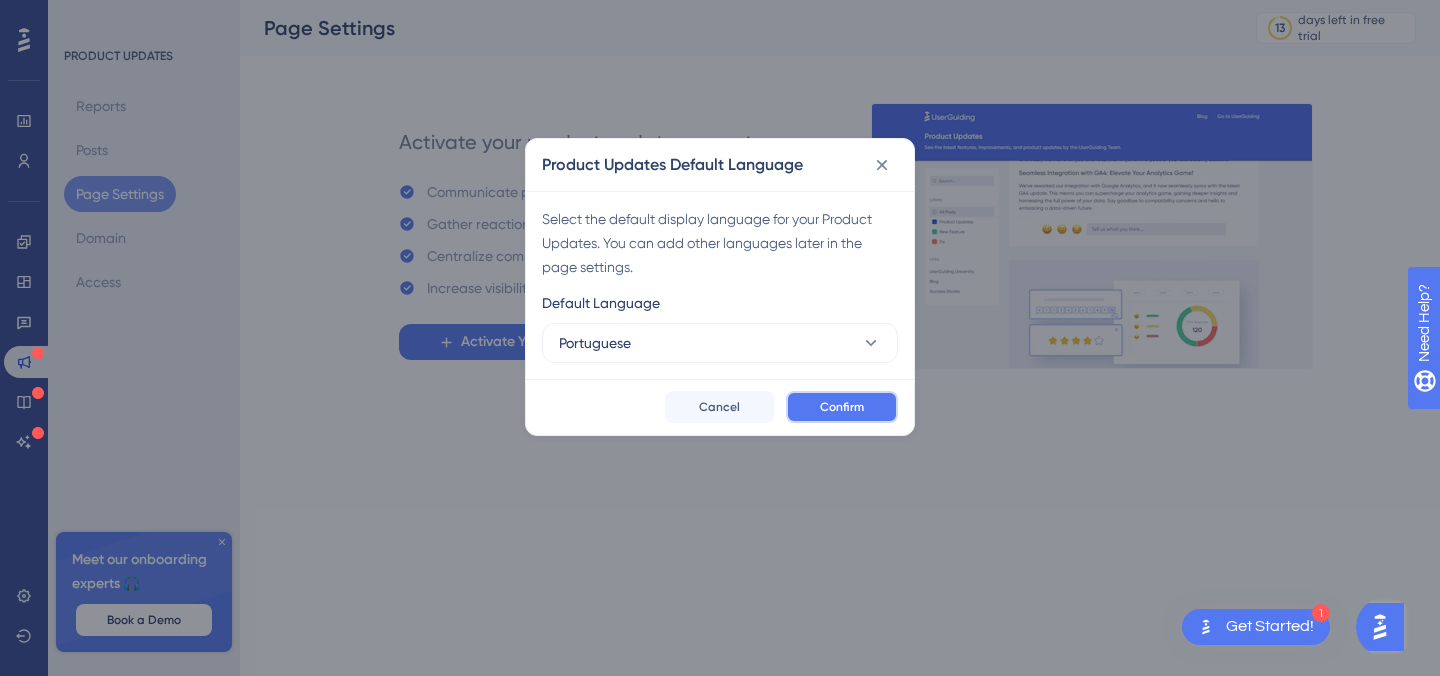 click on "Confirm" at bounding box center [842, 407] 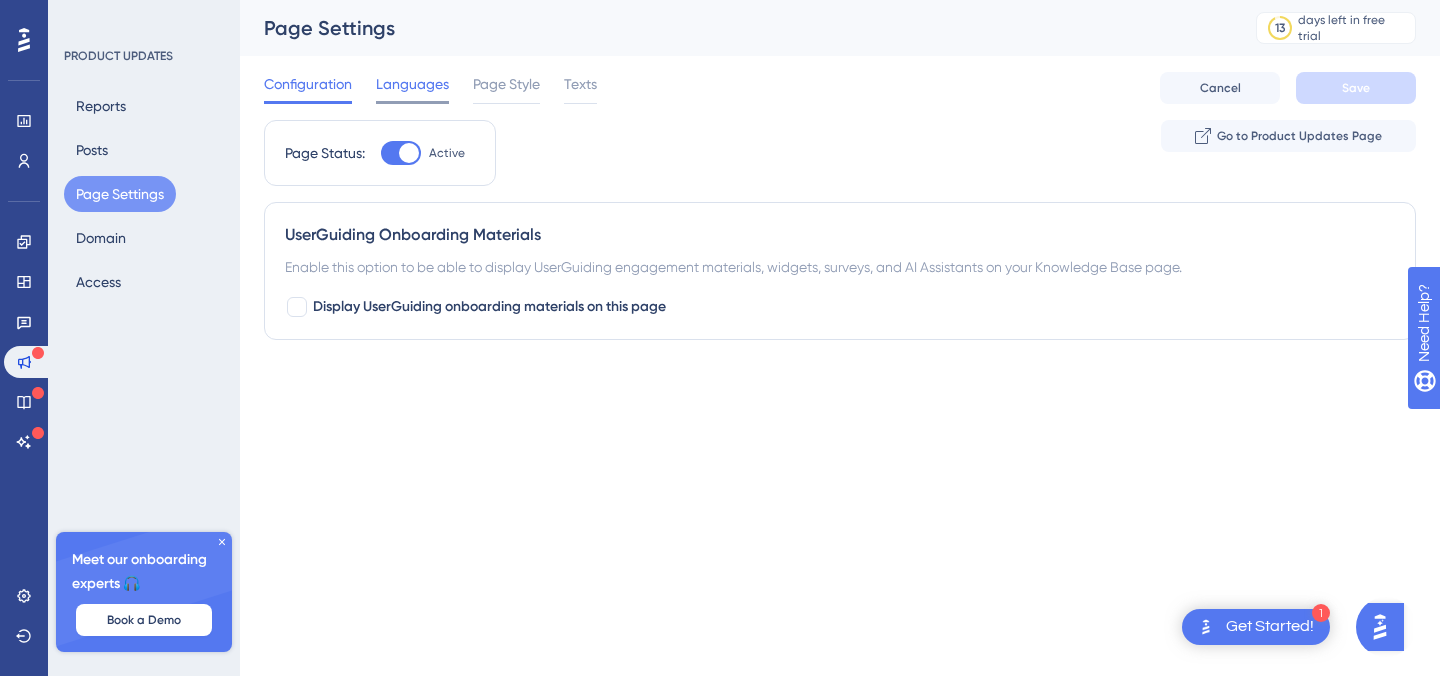 click on "Languages" at bounding box center [412, 84] 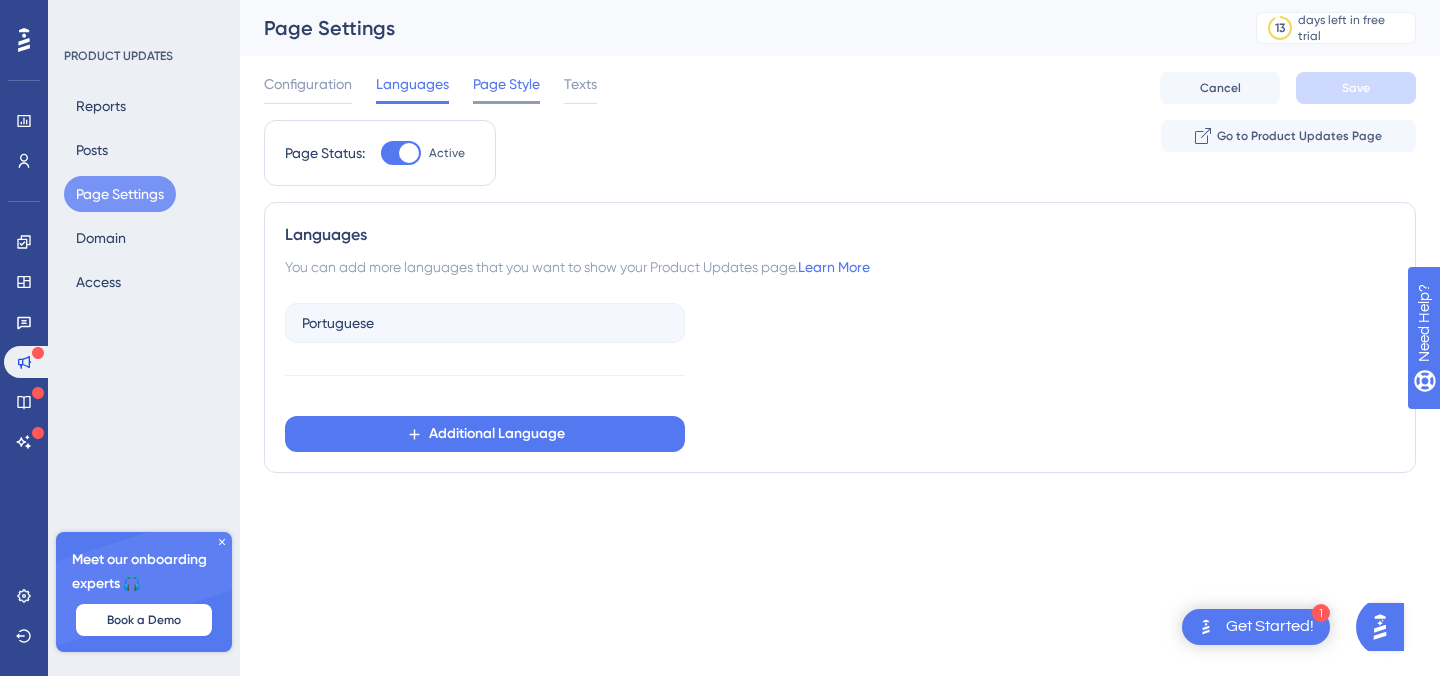 click on "Page Style" at bounding box center (506, 84) 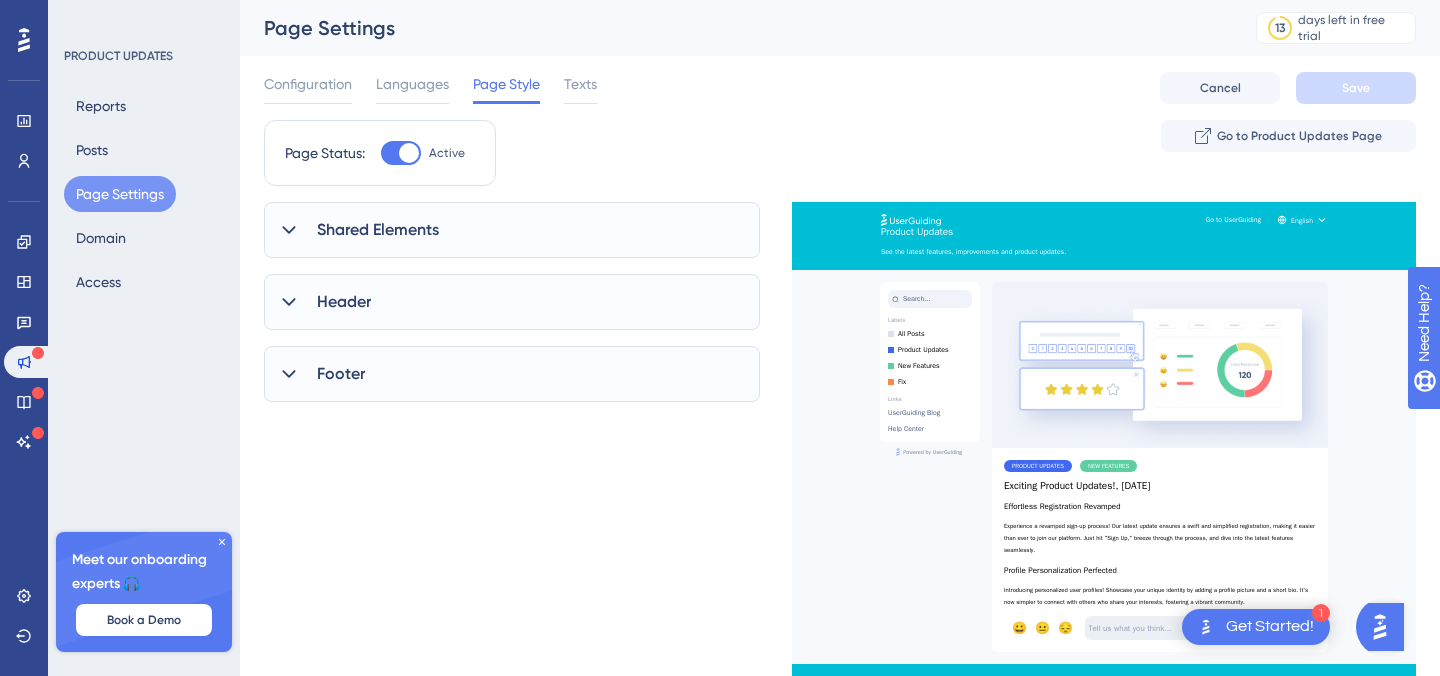 scroll, scrollTop: 0, scrollLeft: 0, axis: both 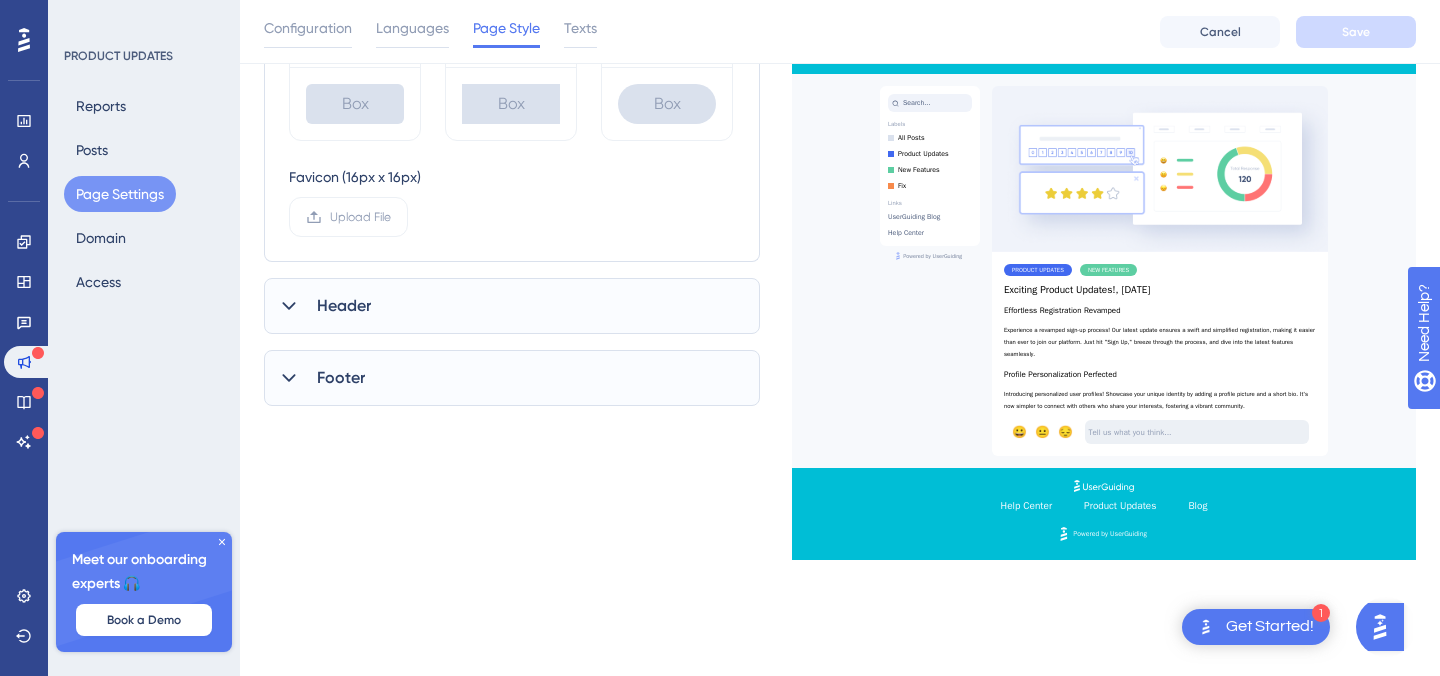 click on "1 Get Started!
Performance Users Engagement Widgets Feedback Product Updates Knowledge Base AI Assistant Settings Logout PRODUCT UPDATES Reports Posts Page Settings Domain Access Meet our onboarding experts 🎧 Book a Demo Upgrade Plan Page Settings 13 days left in free trial Click to see  upgrade options Configuration Languages Page Style Texts Cancel Save Page Status: Active Go to Product Updates Page Shared Elements UserGuiding Branding Select Font System Font Custom Font Box Roundness Default Box Sharp Box Round Box Favicon (16px x 16px) Upload File Header Company Logo Upload new image Company Logo Delete Company Logo Link Background Color #00BED6 Text Color #FAFCFF Footer Show the Logo in Footer" at bounding box center (720, -508) 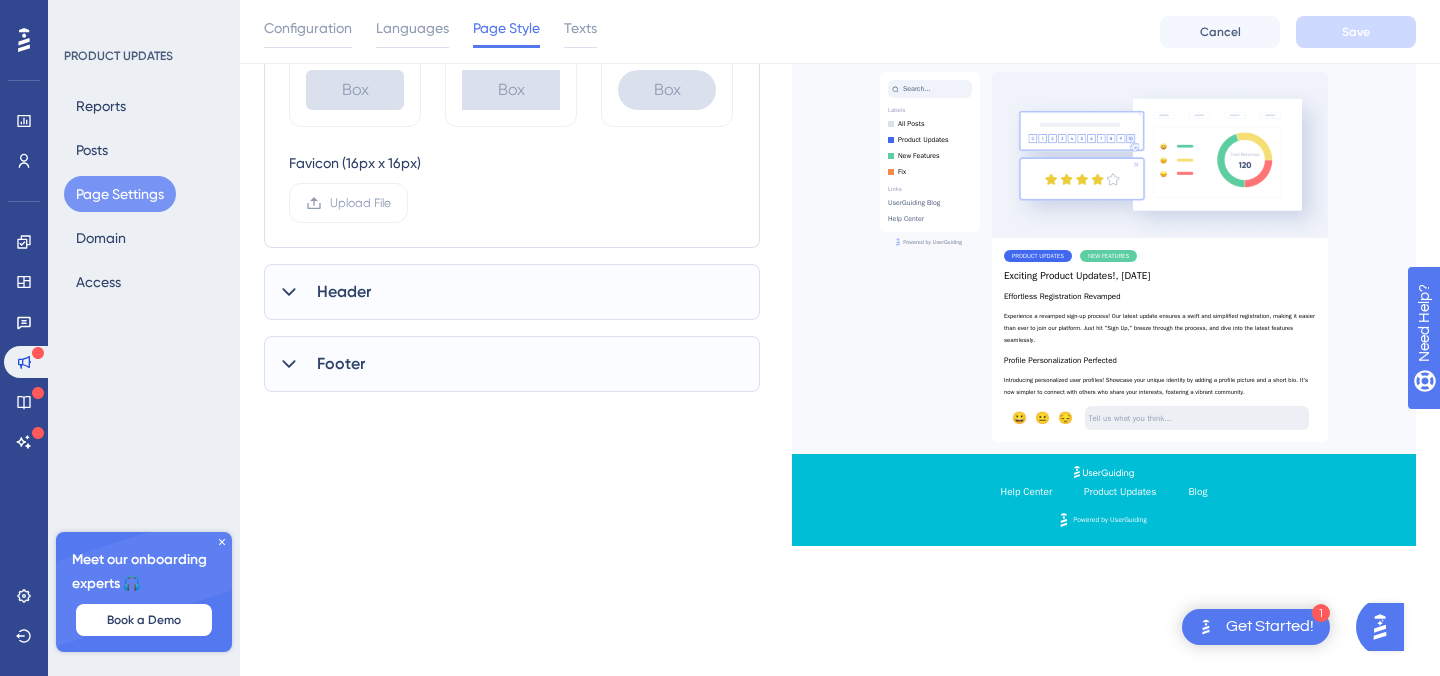 scroll, scrollTop: 0, scrollLeft: 0, axis: both 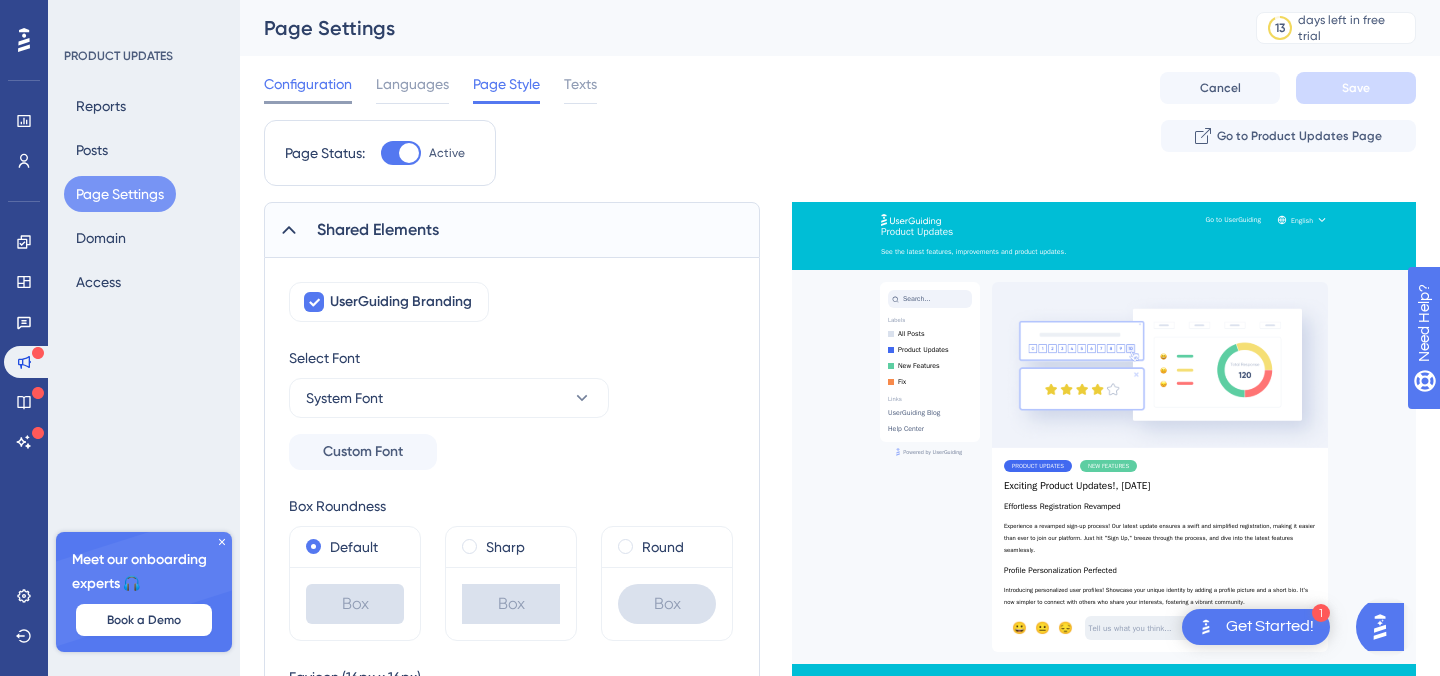 click at bounding box center (308, 102) 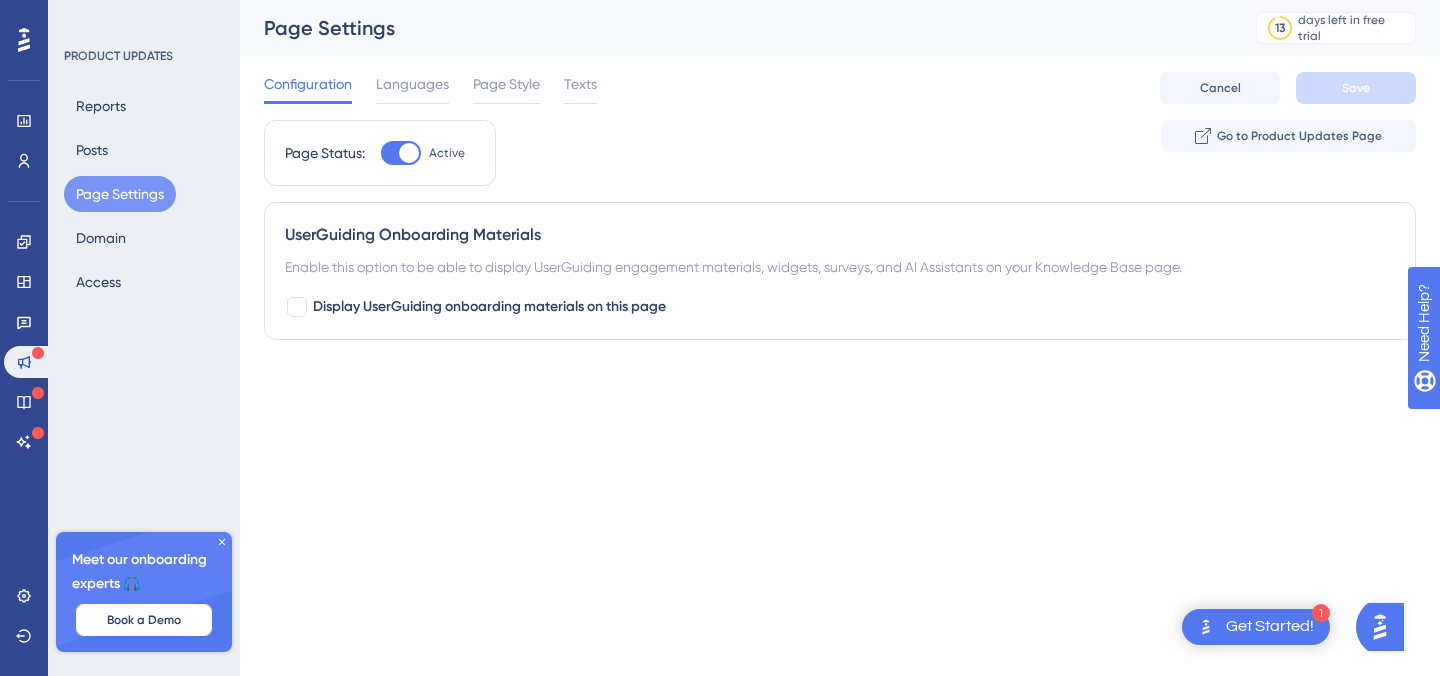 click on "UserGuiding Onboarding Materials Enable this option to be able to display UserGuiding engagement materials, widgets, surveys, and AI Assistants on your Knowledge Base page. Display UserGuiding onboarding materials on this page" at bounding box center (840, 271) 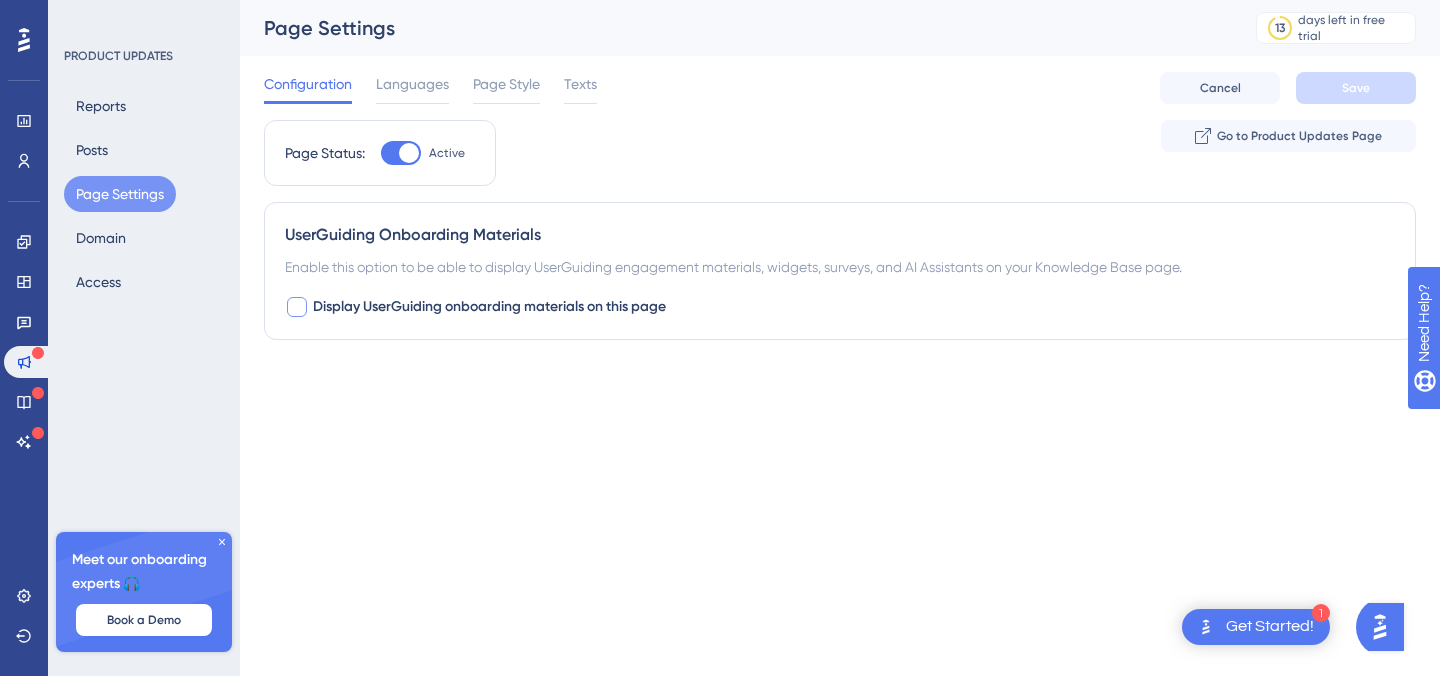 click at bounding box center [297, 307] 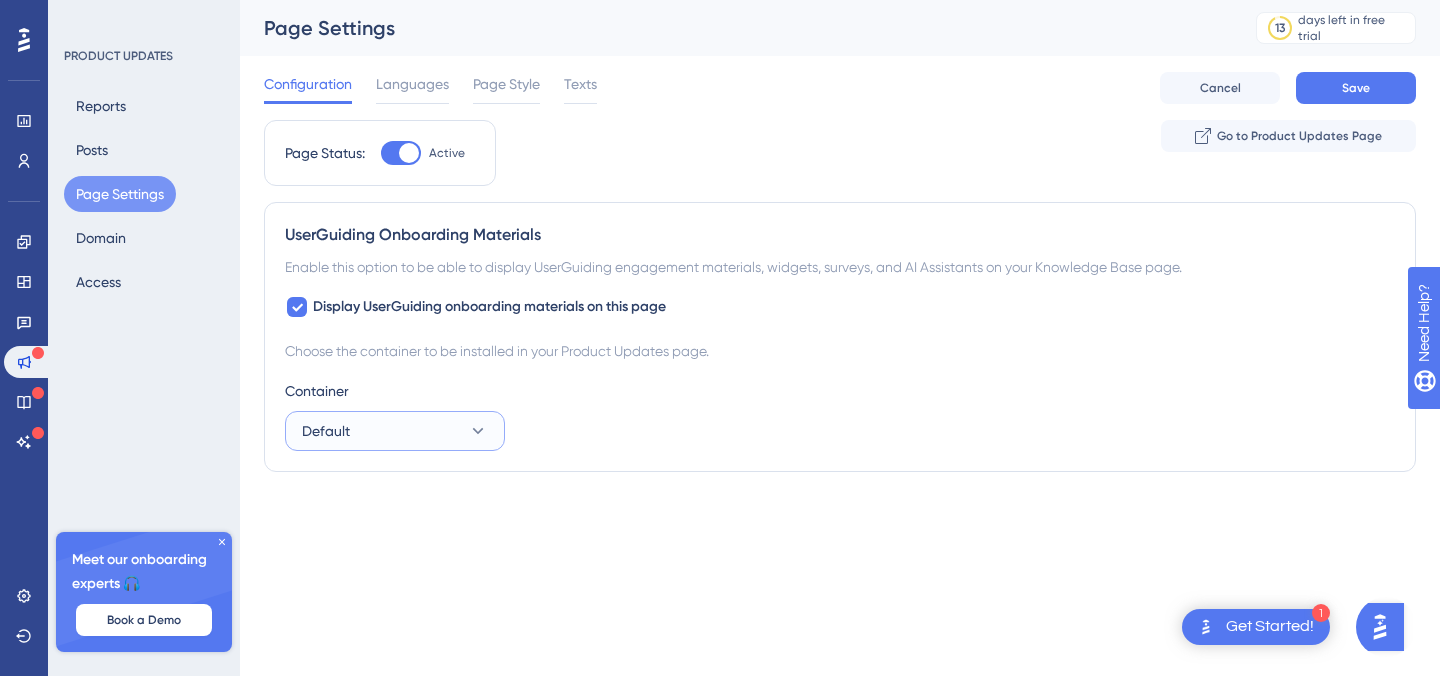click on "Default" at bounding box center (395, 431) 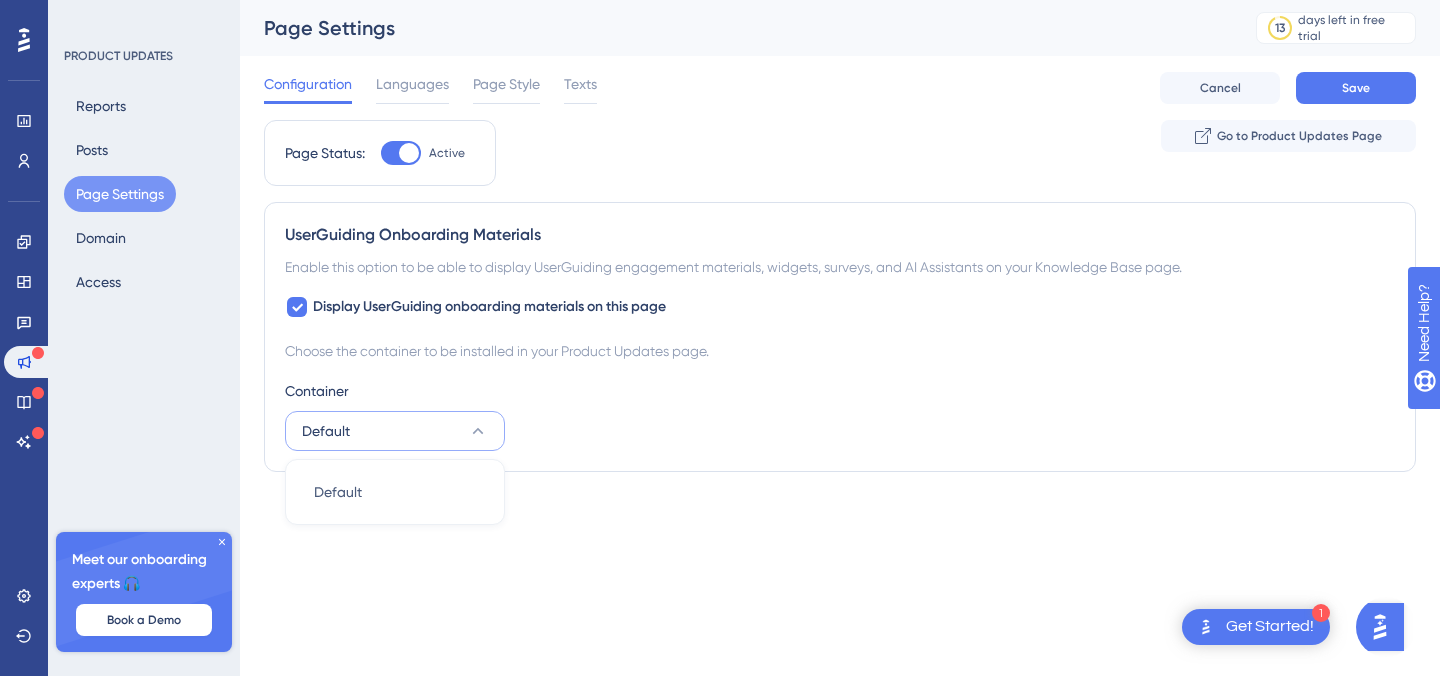 click on "Default" at bounding box center [395, 431] 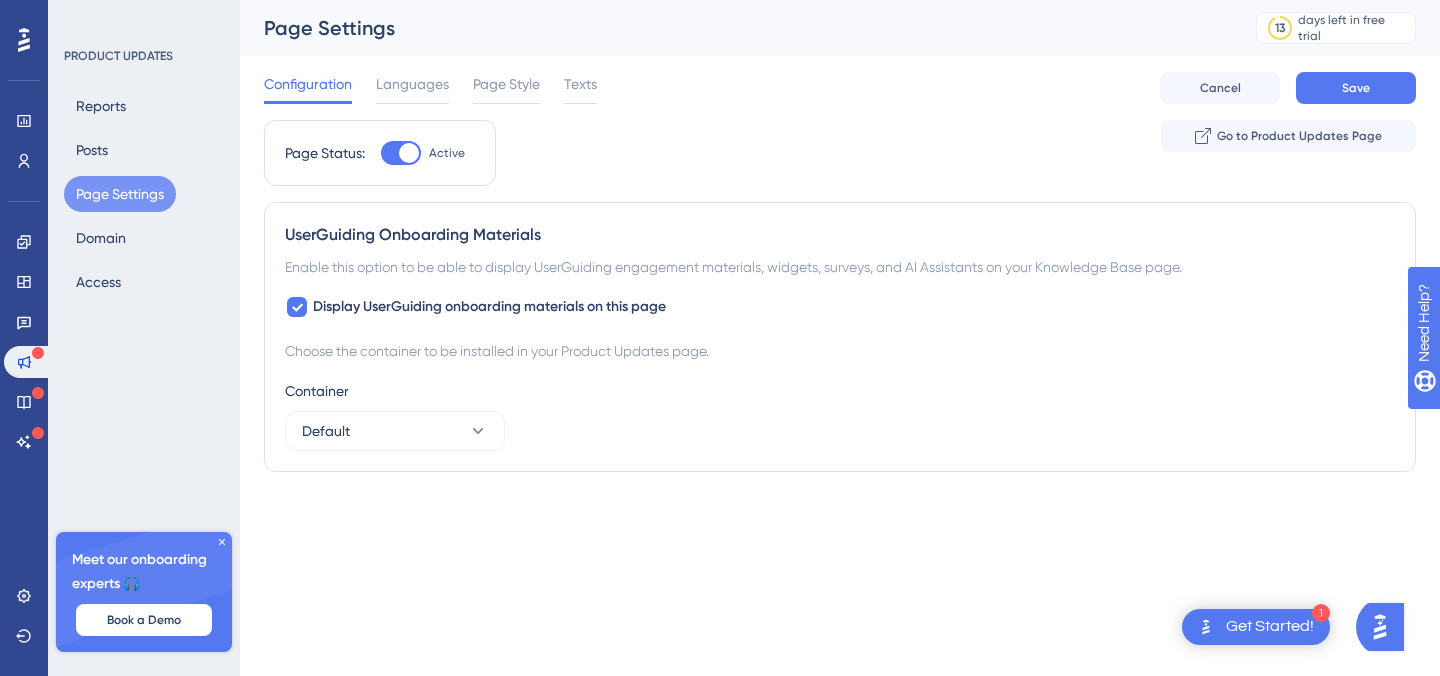 click on "Choose the container to be installed in your Product Updates page.   Container Default" at bounding box center (840, 395) 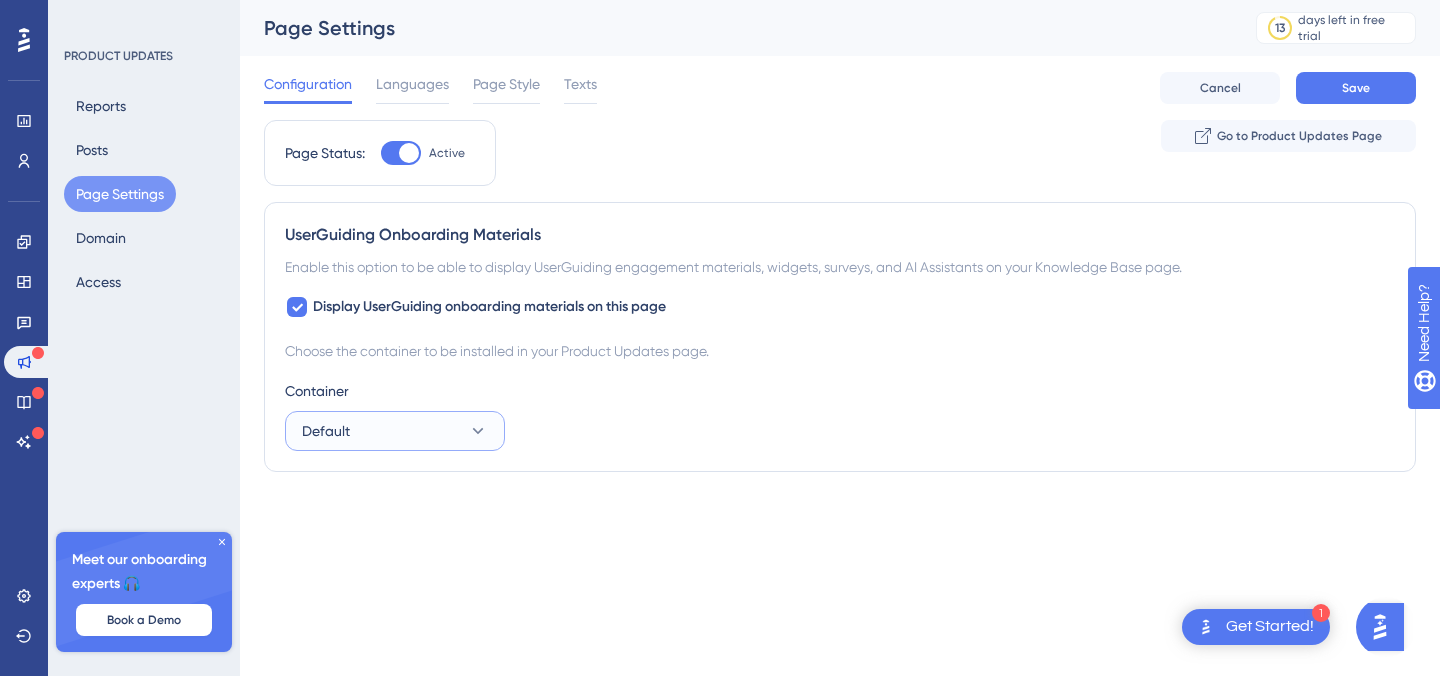 click on "Default" at bounding box center [395, 431] 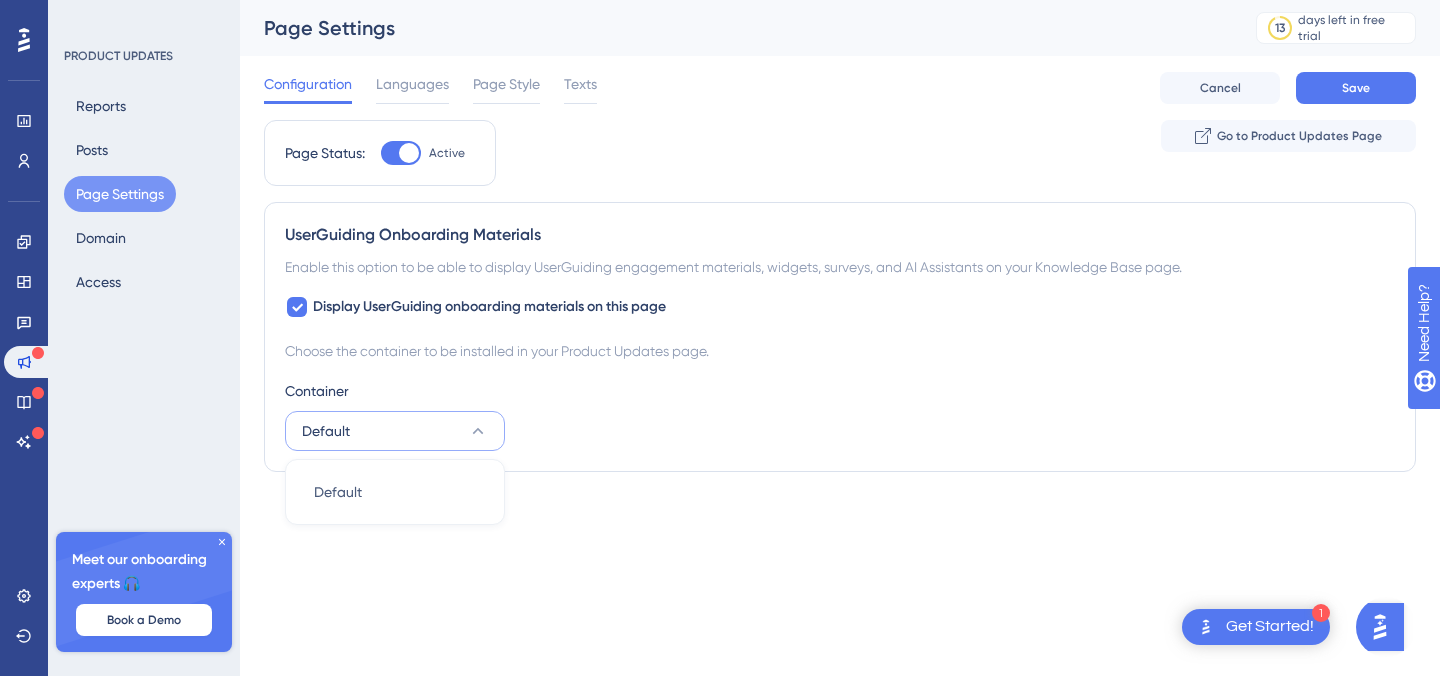 click on "Default" at bounding box center (395, 431) 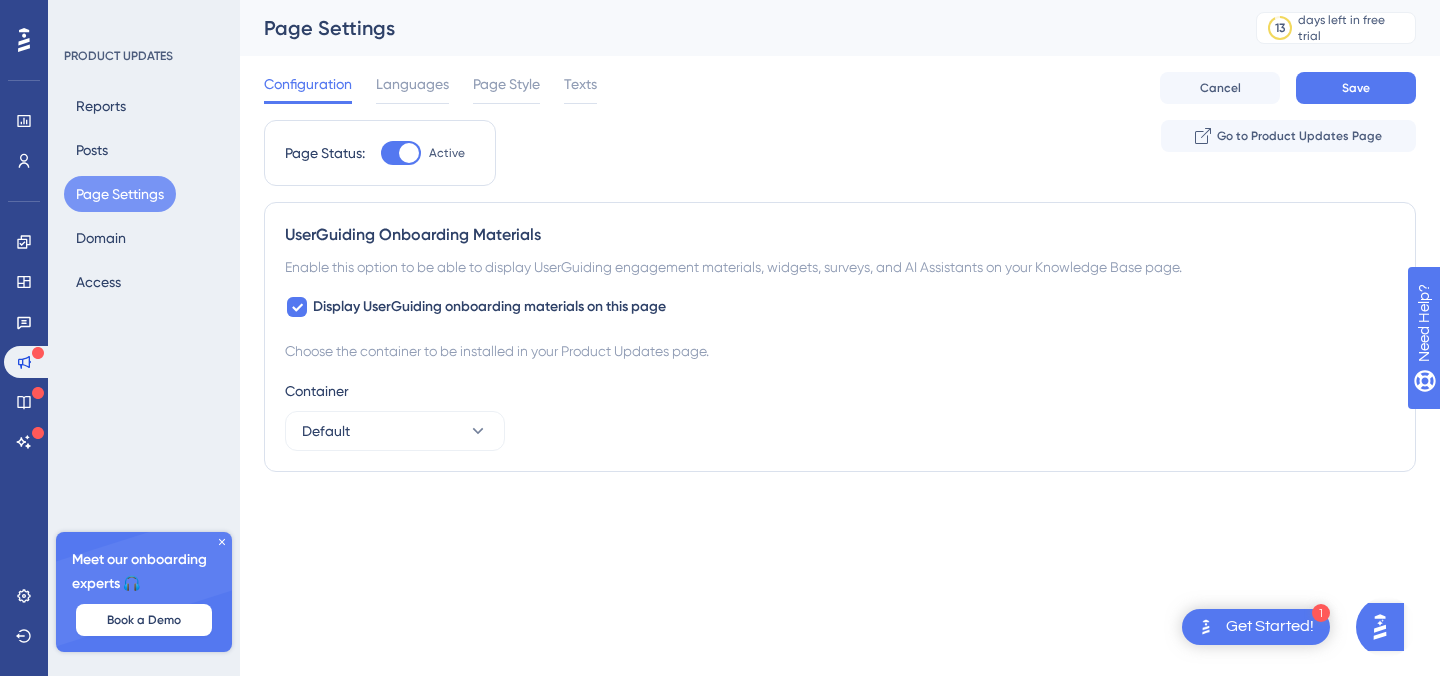 click on "UserGuiding Onboarding Materials Enable this option to be able to display UserGuiding engagement materials, widgets, surveys, and AI Assistants on your Knowledge Base page. Display UserGuiding onboarding materials on this page Choose the container to be installed in your Product Updates page.   Container Default" at bounding box center [840, 337] 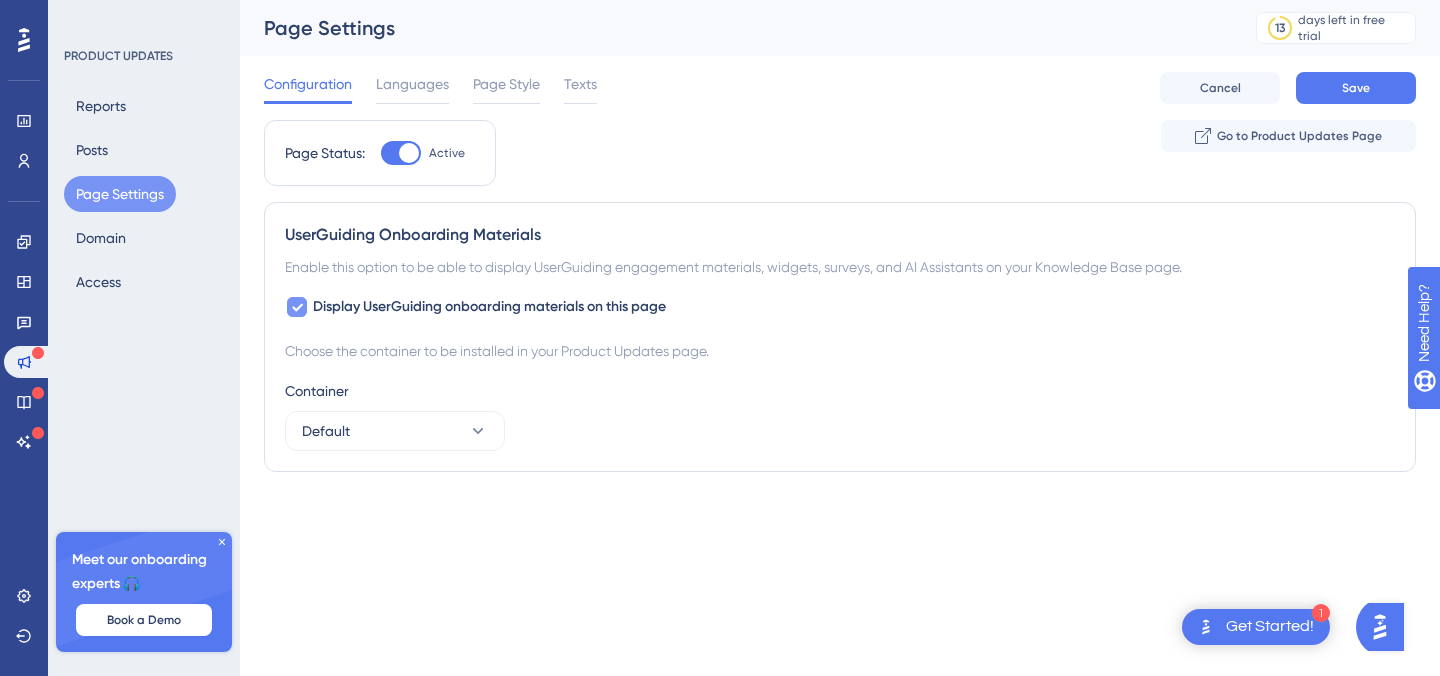 click 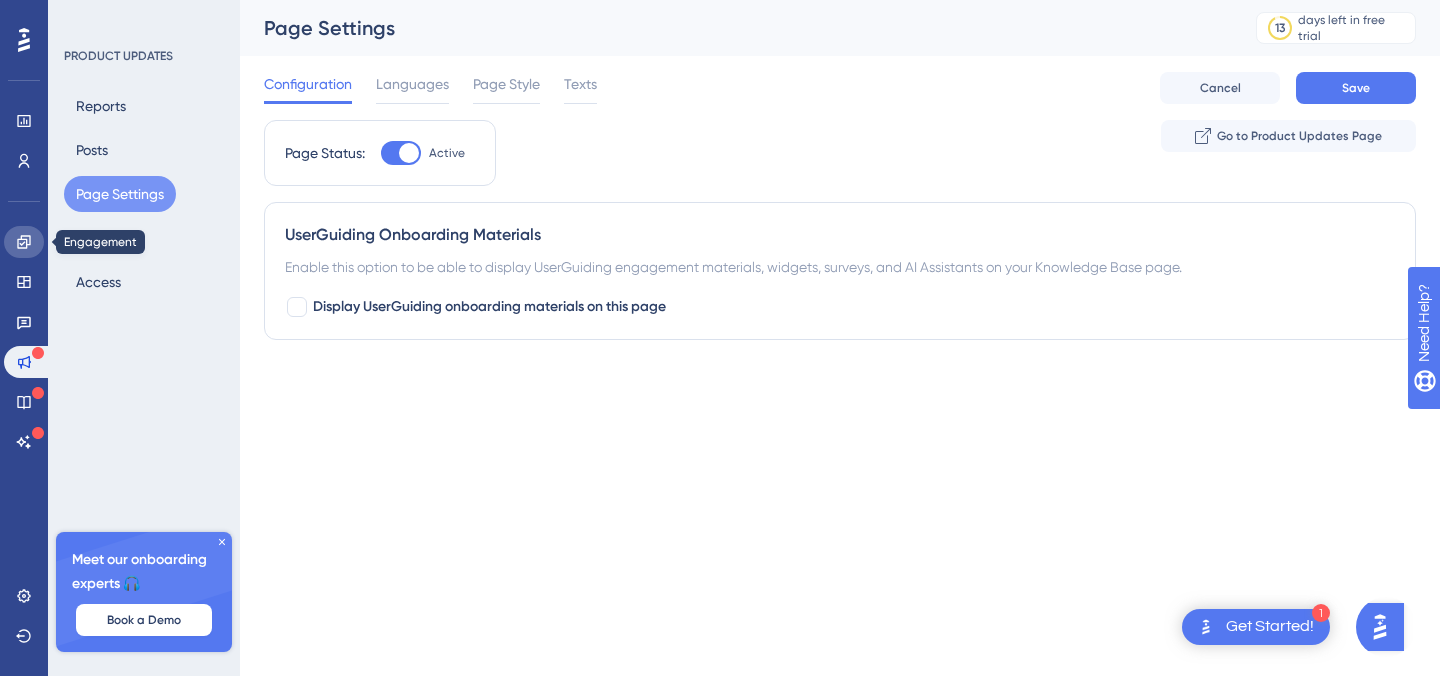 click 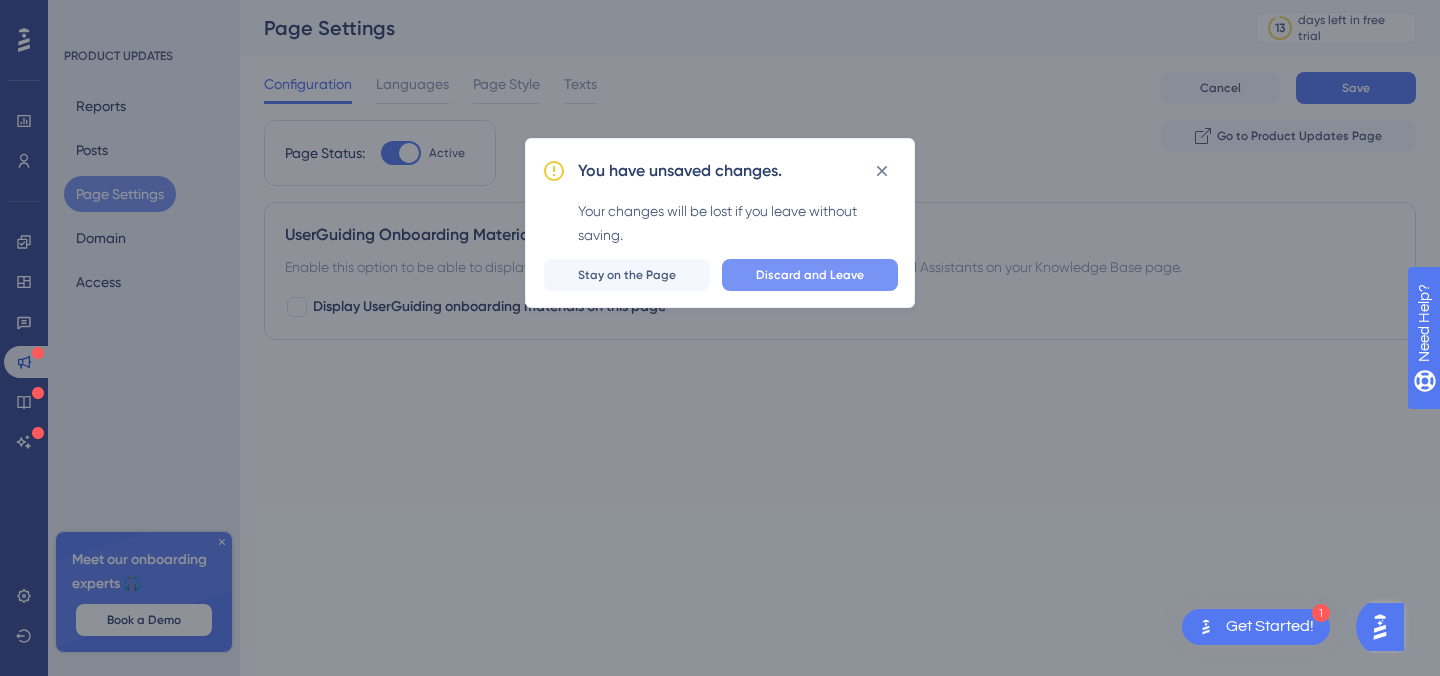 click on "Discard and Leave" at bounding box center [810, 275] 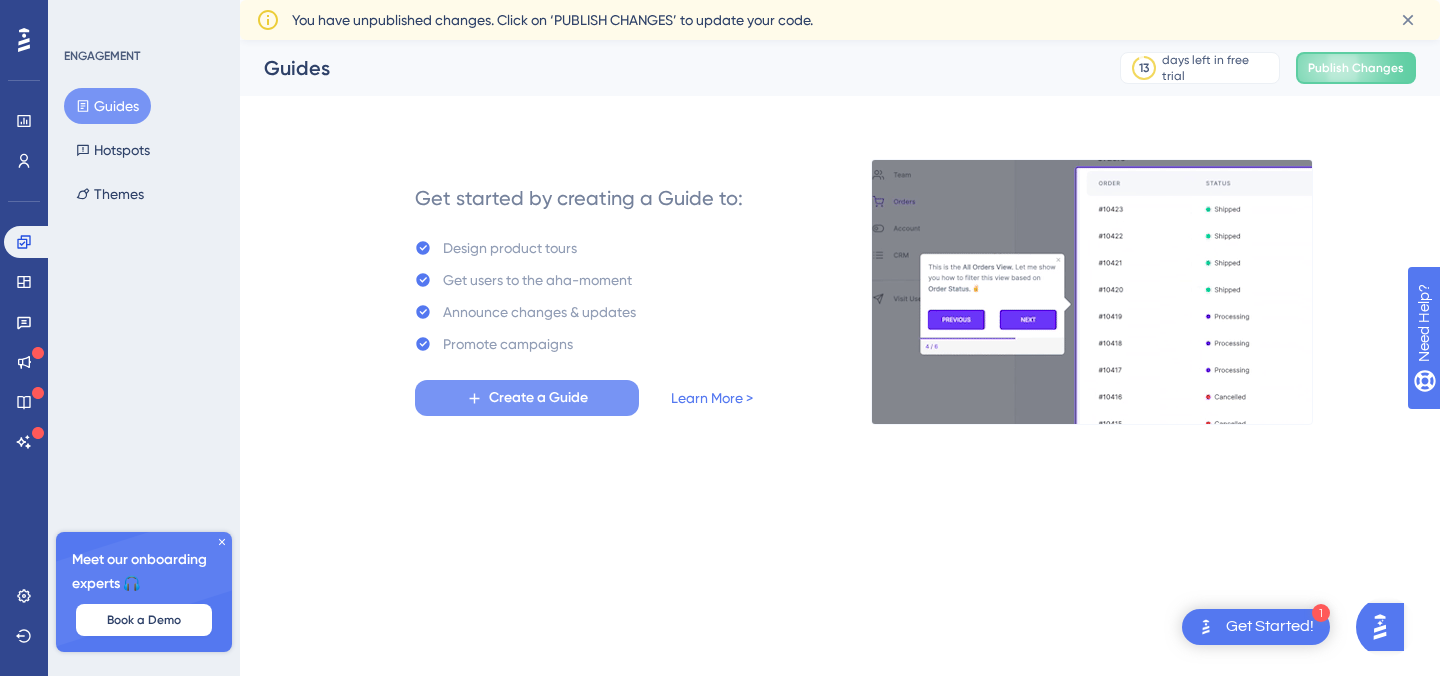 click on "Create a Guide" at bounding box center (527, 398) 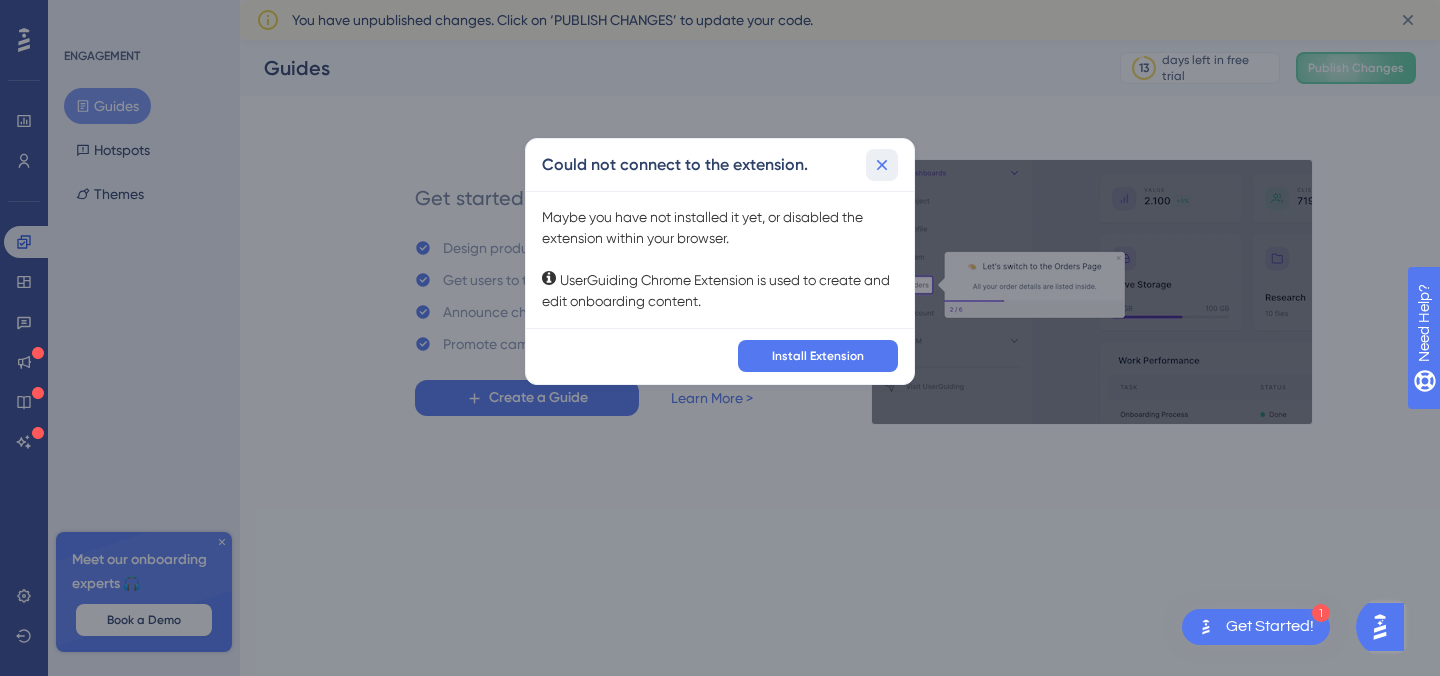 click 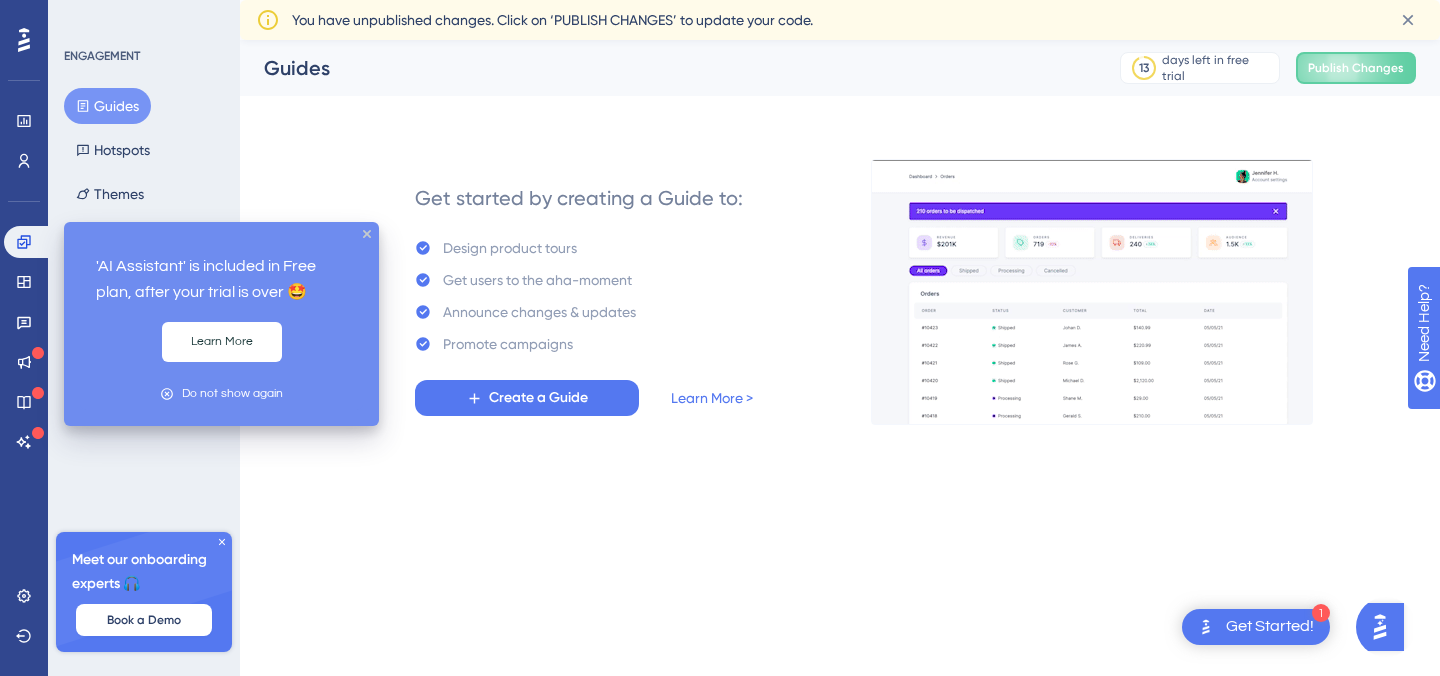 click on "'AI Assistant' is included in Free plan, after your trial is over 🤩 Learn More Do not show again" at bounding box center (221, 324) 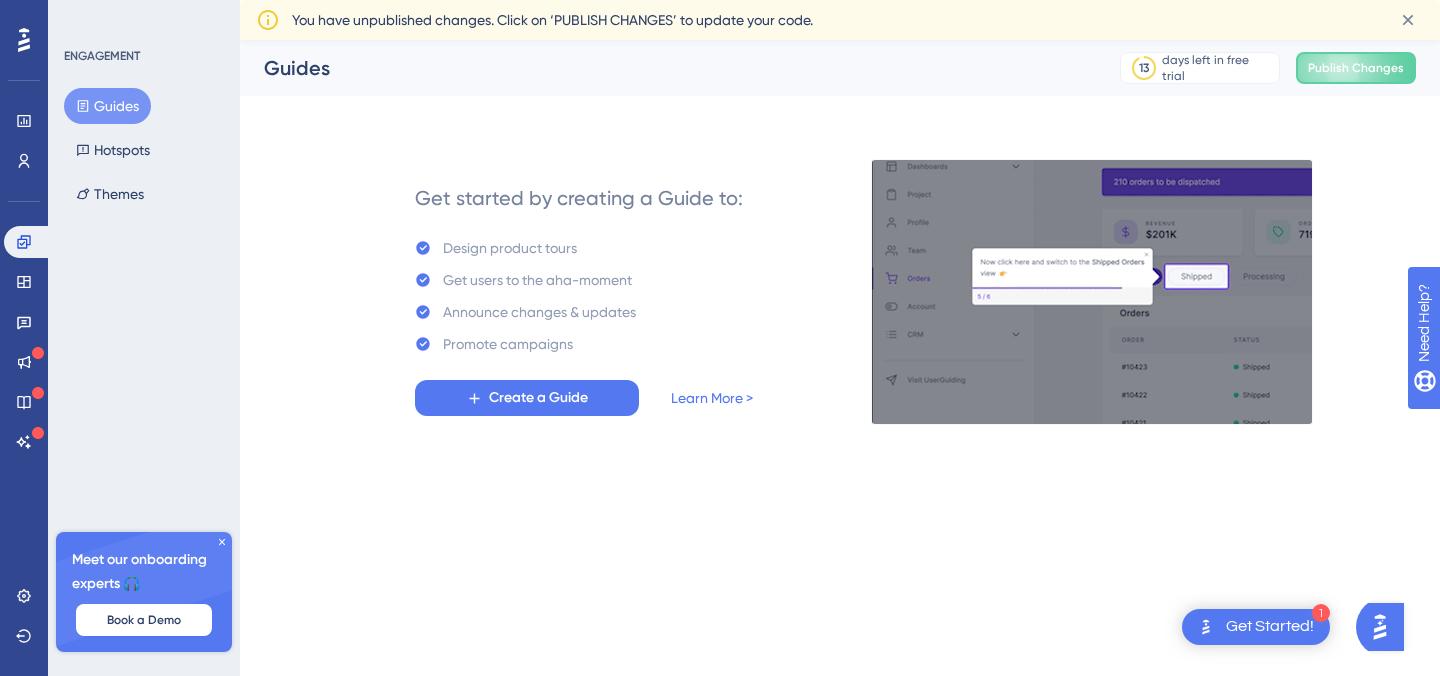 click on "Performance Users Engagement Widgets Feedback Product Updates Knowledge Base AI Assistant Settings Logout ENGAGEMENT Guides Hotspots Themes Meet our onboarding experts 🎧 Book a Demo Upgrade Plan Guides 13 days left in free trial Click to see  upgrade options Publish Changes Get started by creating a Guide to: Design product tours Get users to the aha-moment Announce changes & updates Promote campaigns Create a Guide Learn More > You have unpublished changes. Click on ‘PUBLISH CHANGES’ to update your code." at bounding box center (840, 248) 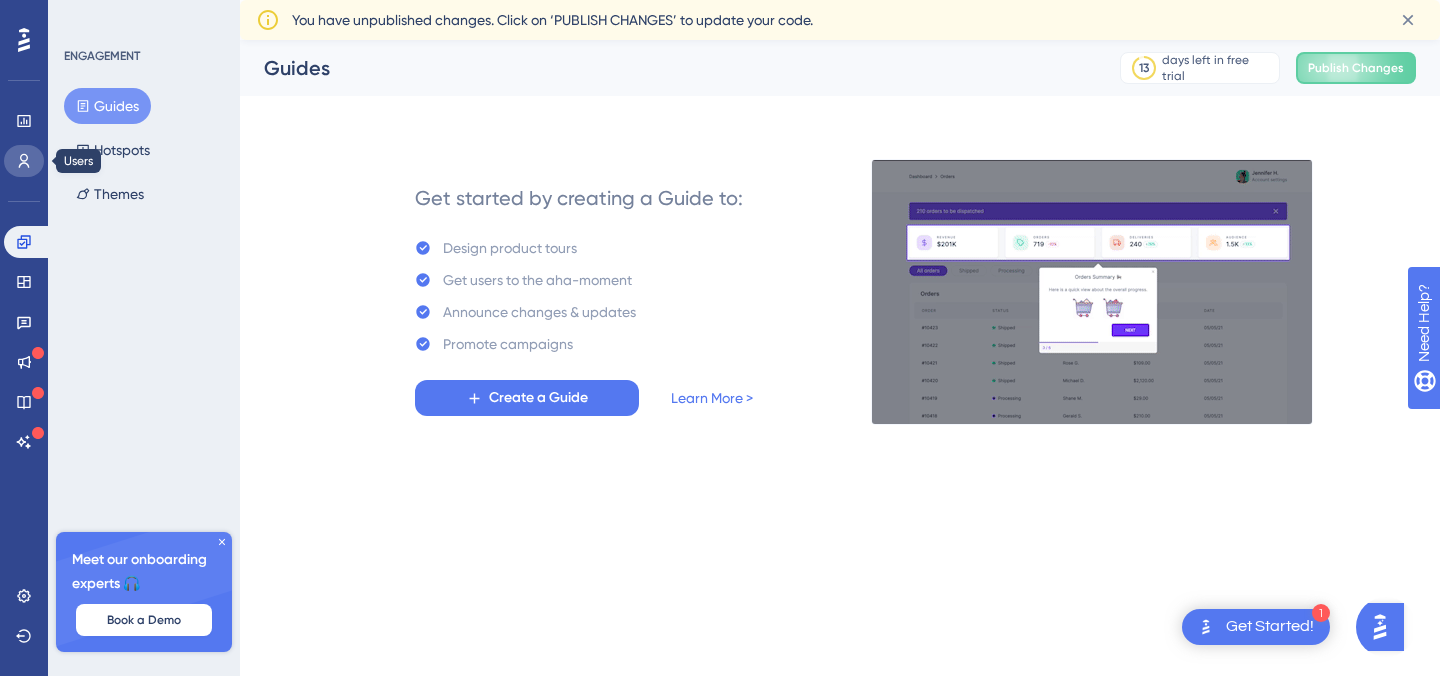 click 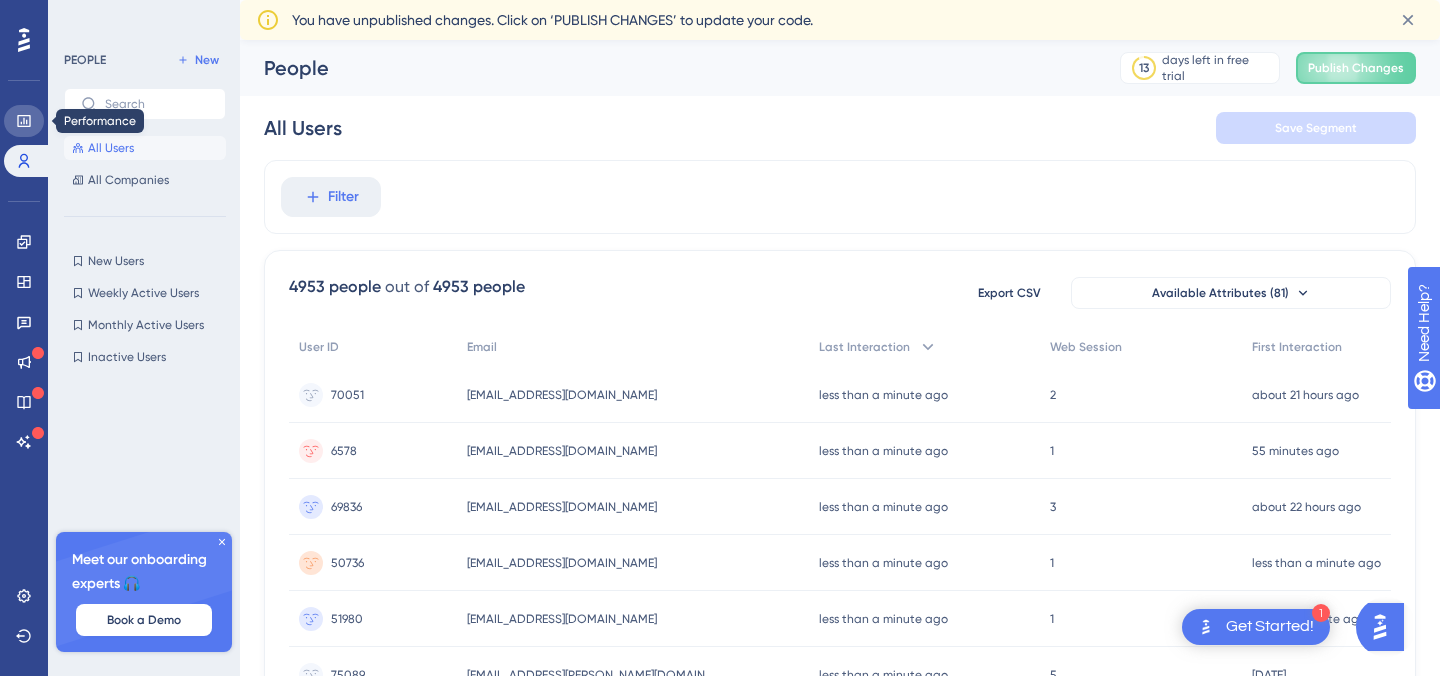 click 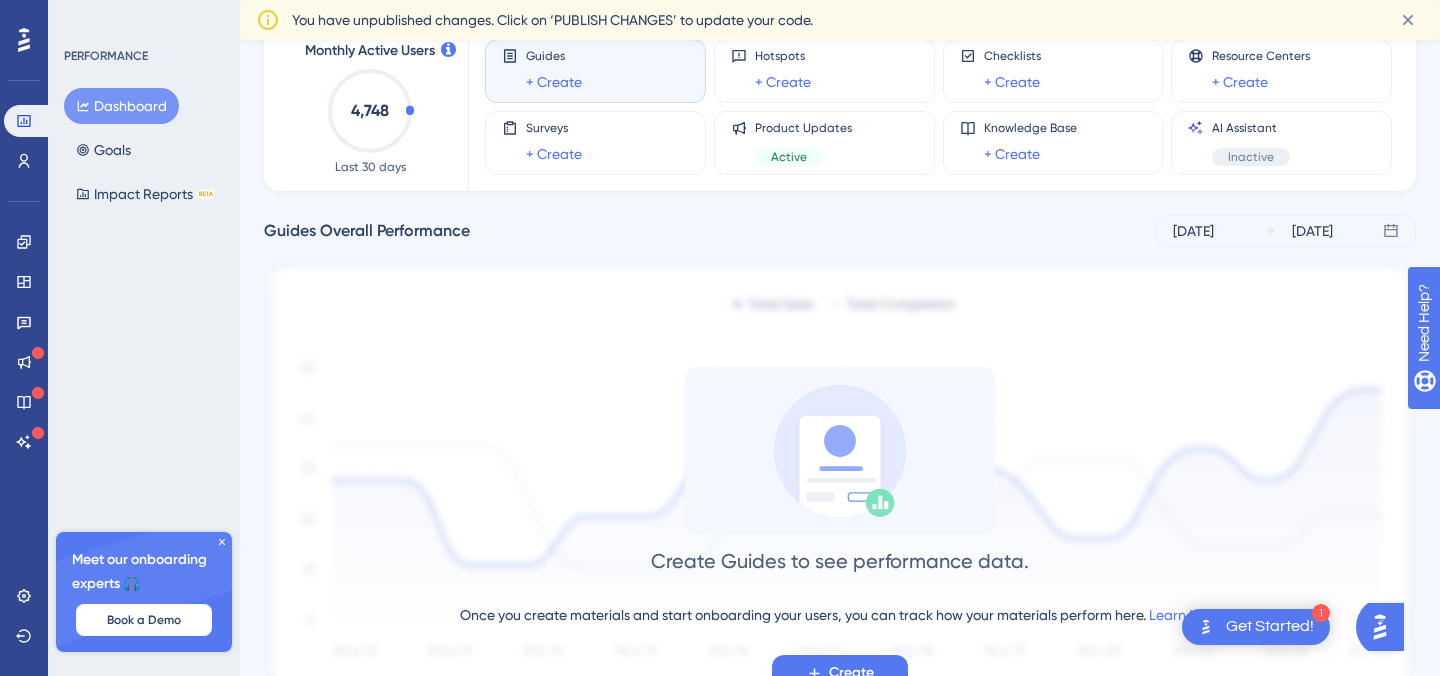 scroll, scrollTop: 0, scrollLeft: 0, axis: both 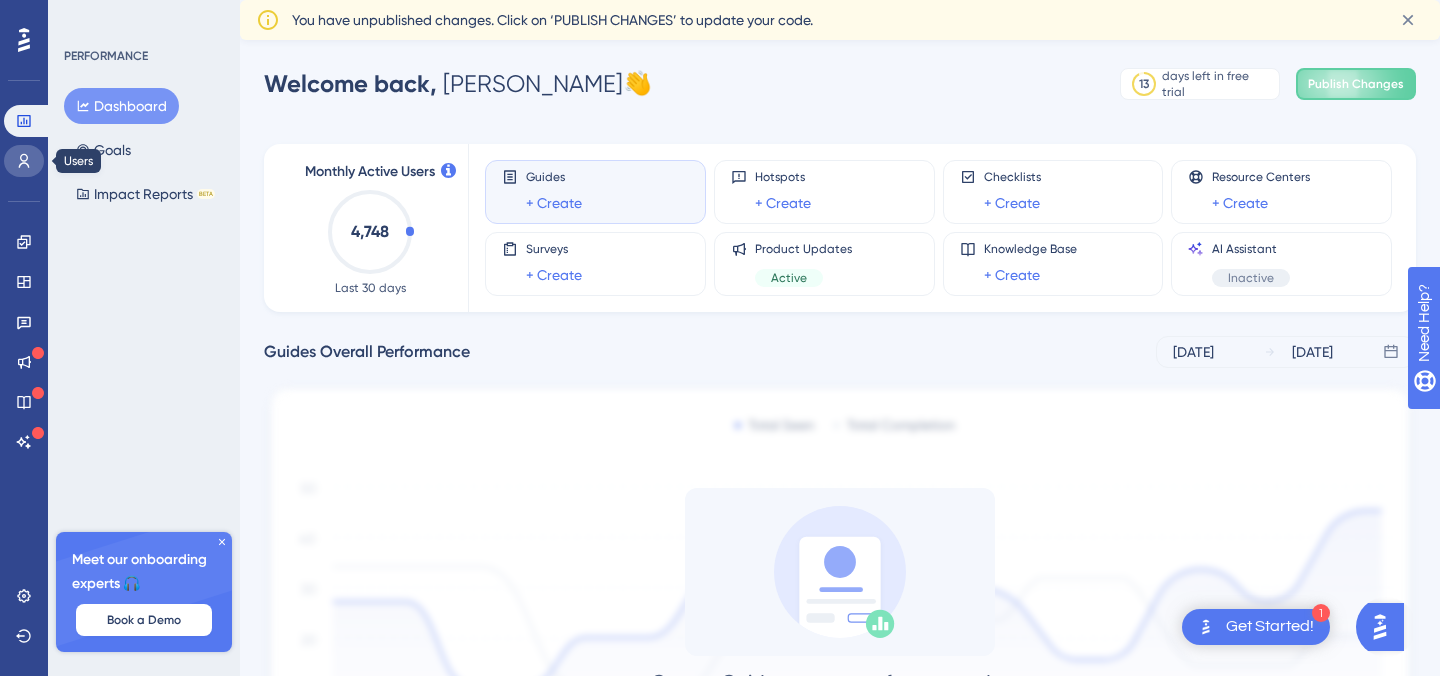 click 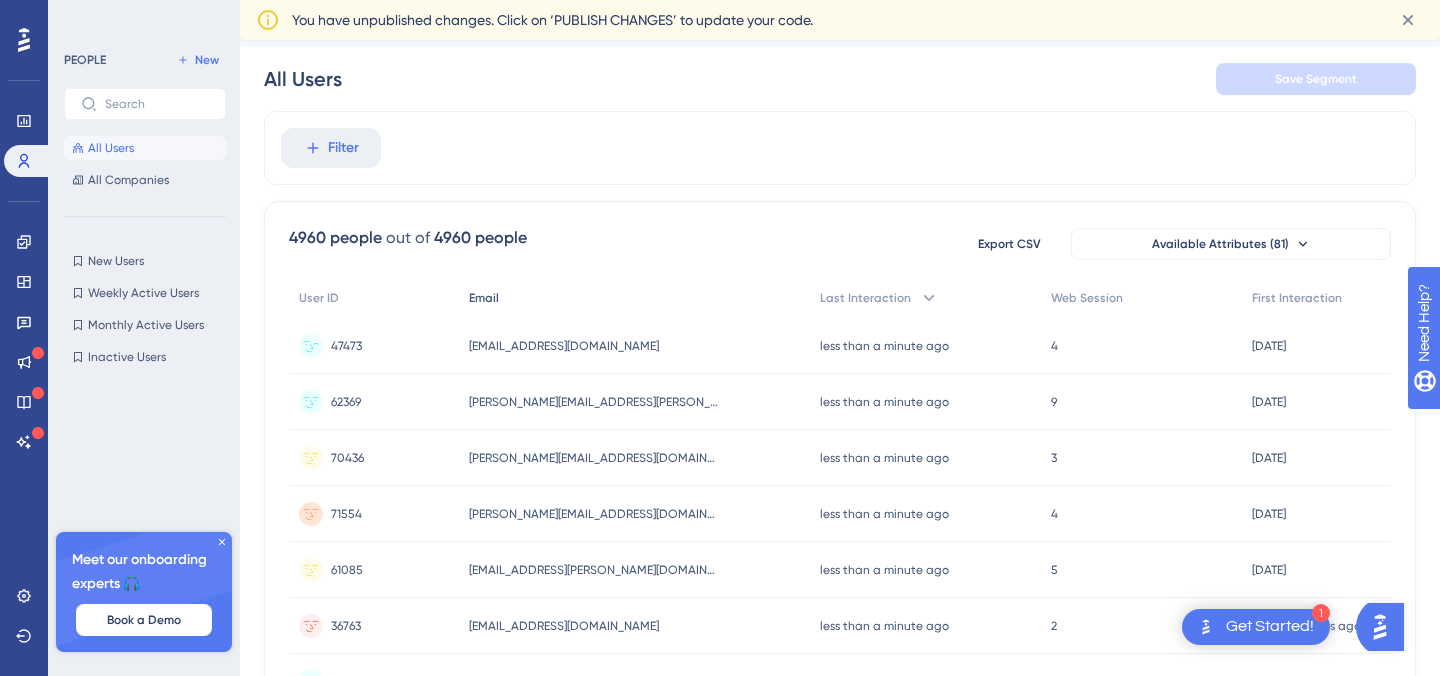 scroll, scrollTop: 88, scrollLeft: 0, axis: vertical 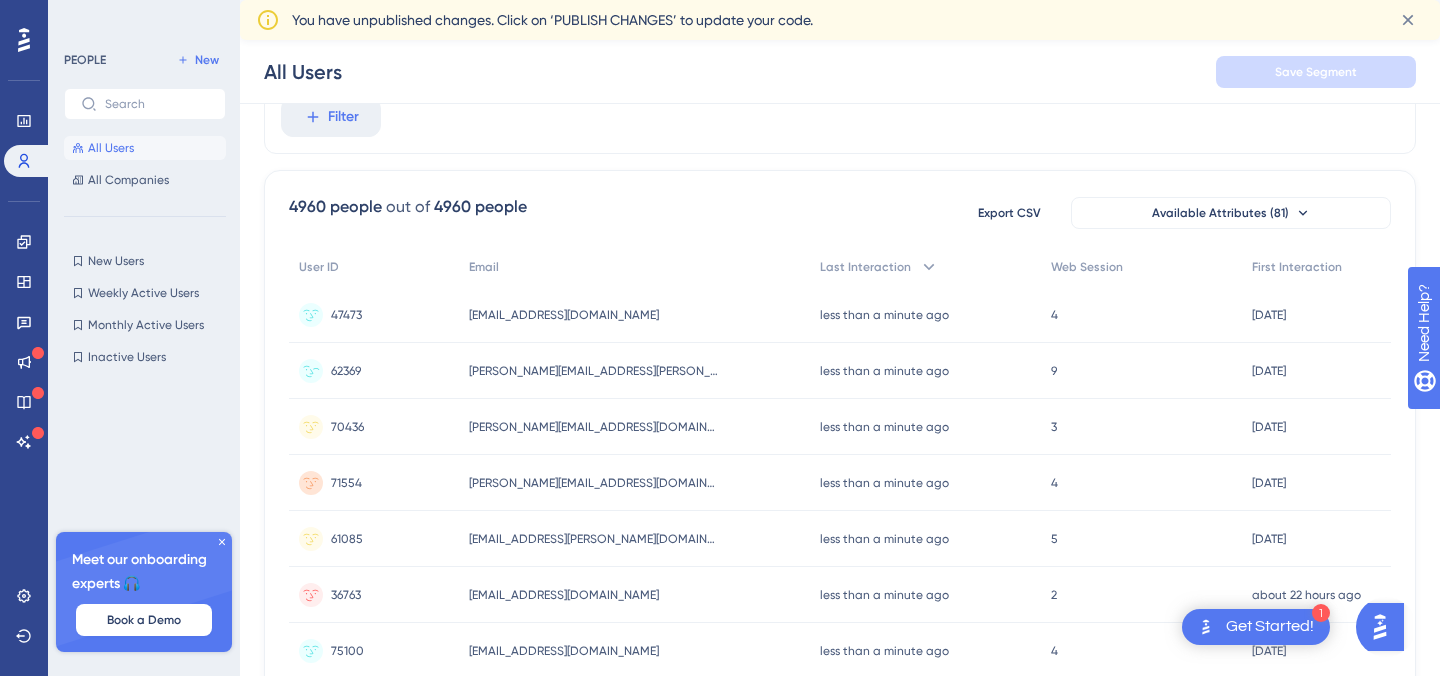 click on "[PERSON_NAME][EMAIL_ADDRESS][PERSON_NAME][DOMAIN_NAME]" at bounding box center [594, 371] 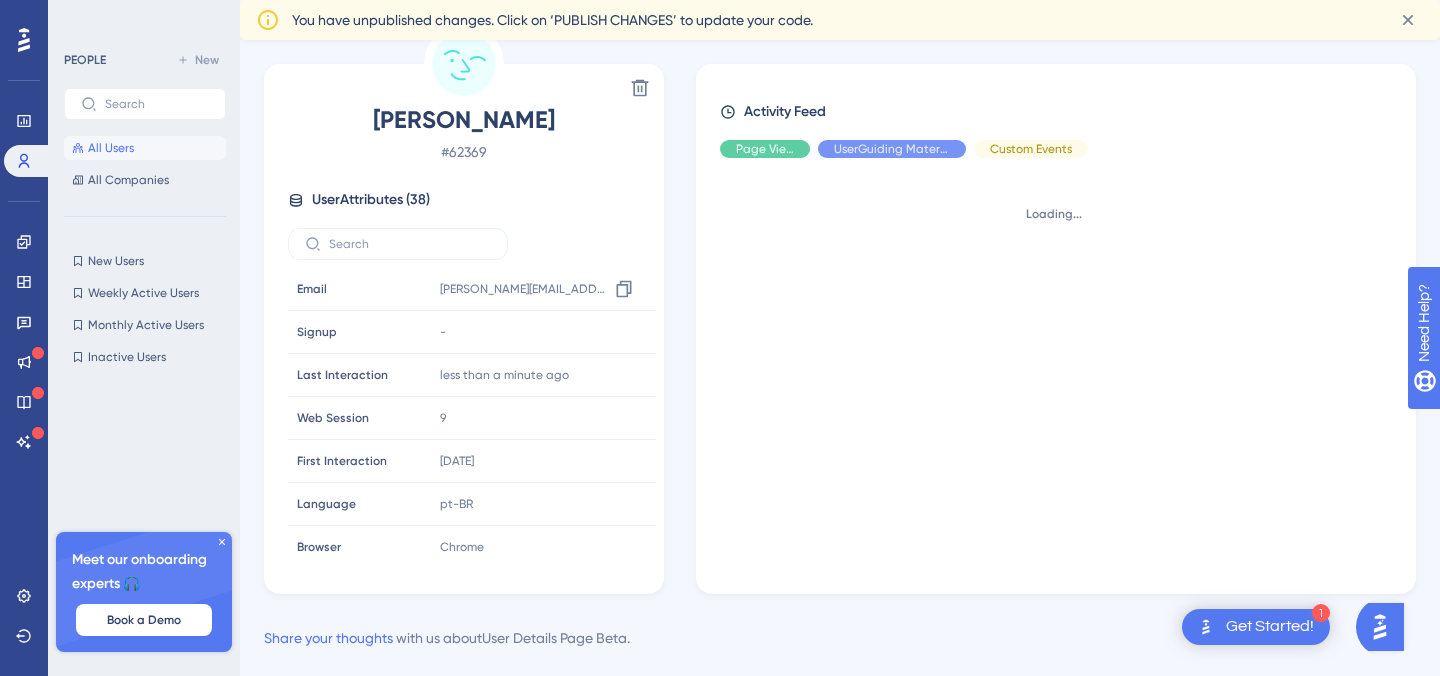 scroll, scrollTop: 0, scrollLeft: 0, axis: both 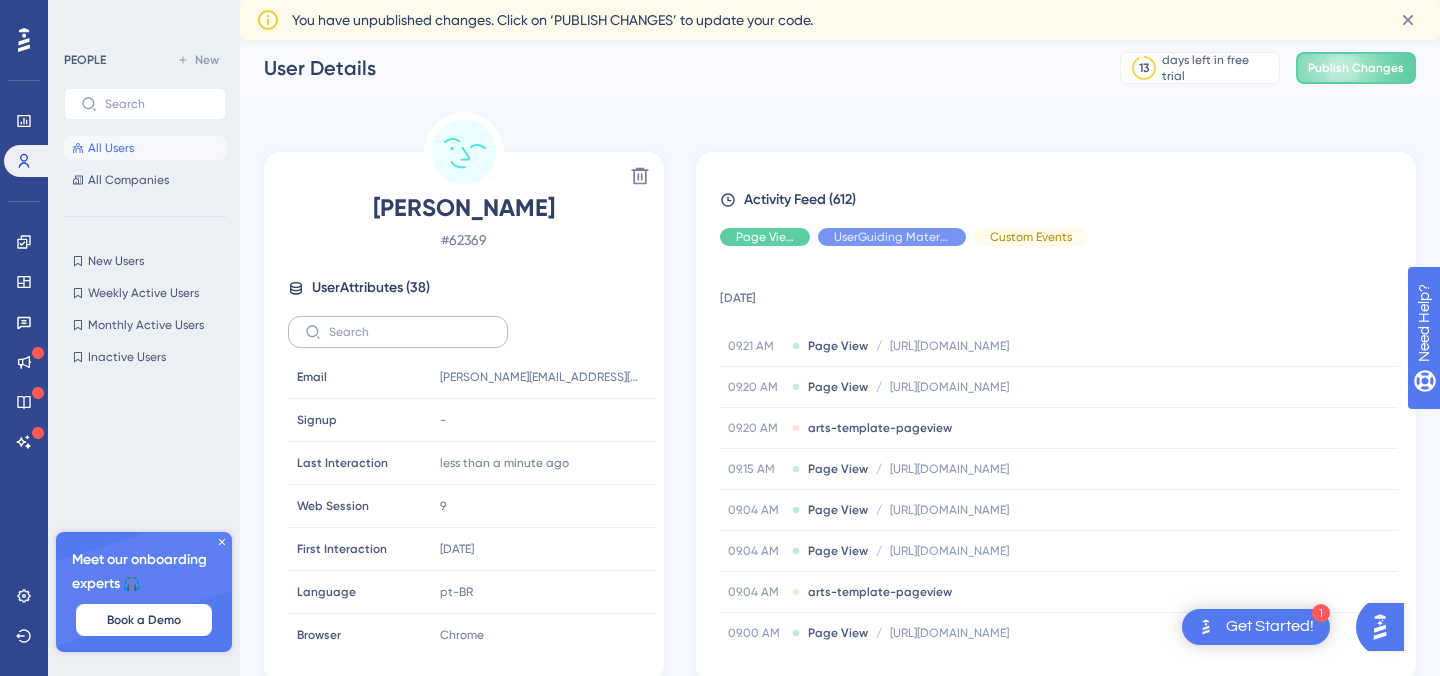 click at bounding box center [398, 332] 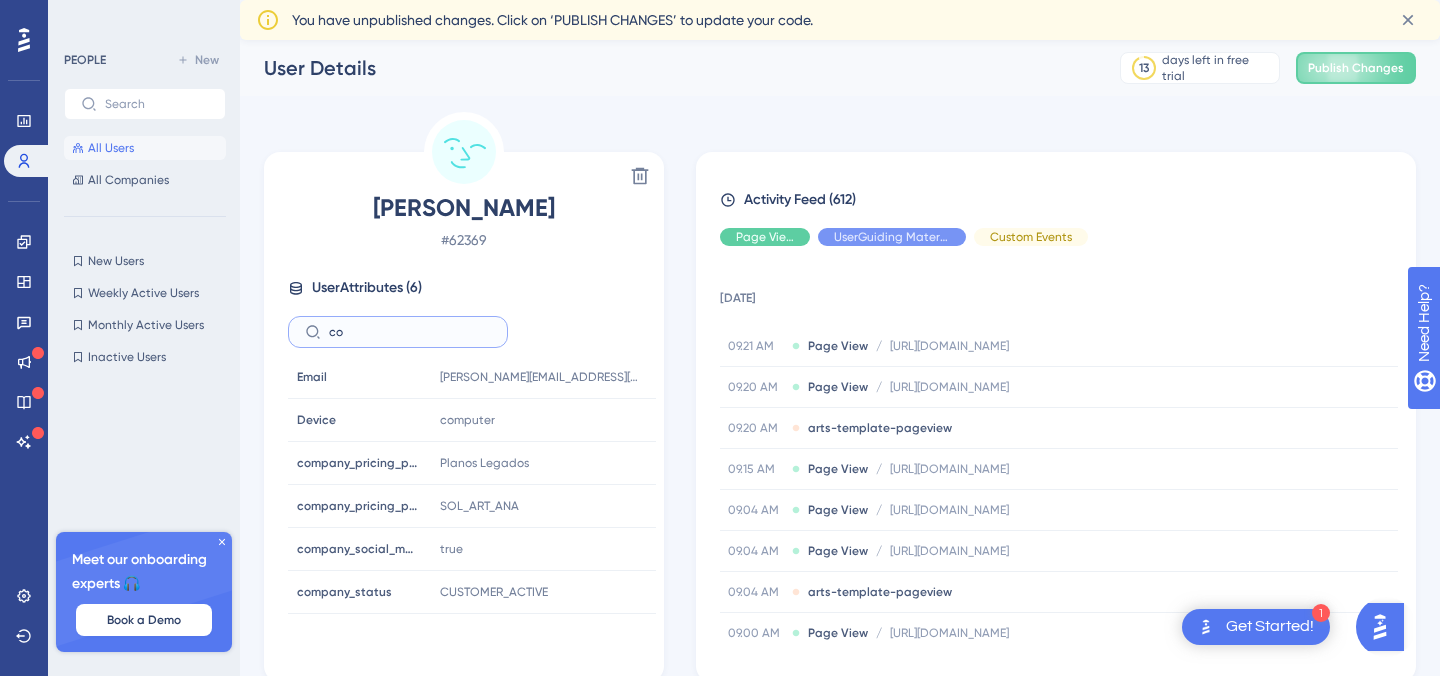 type on "c" 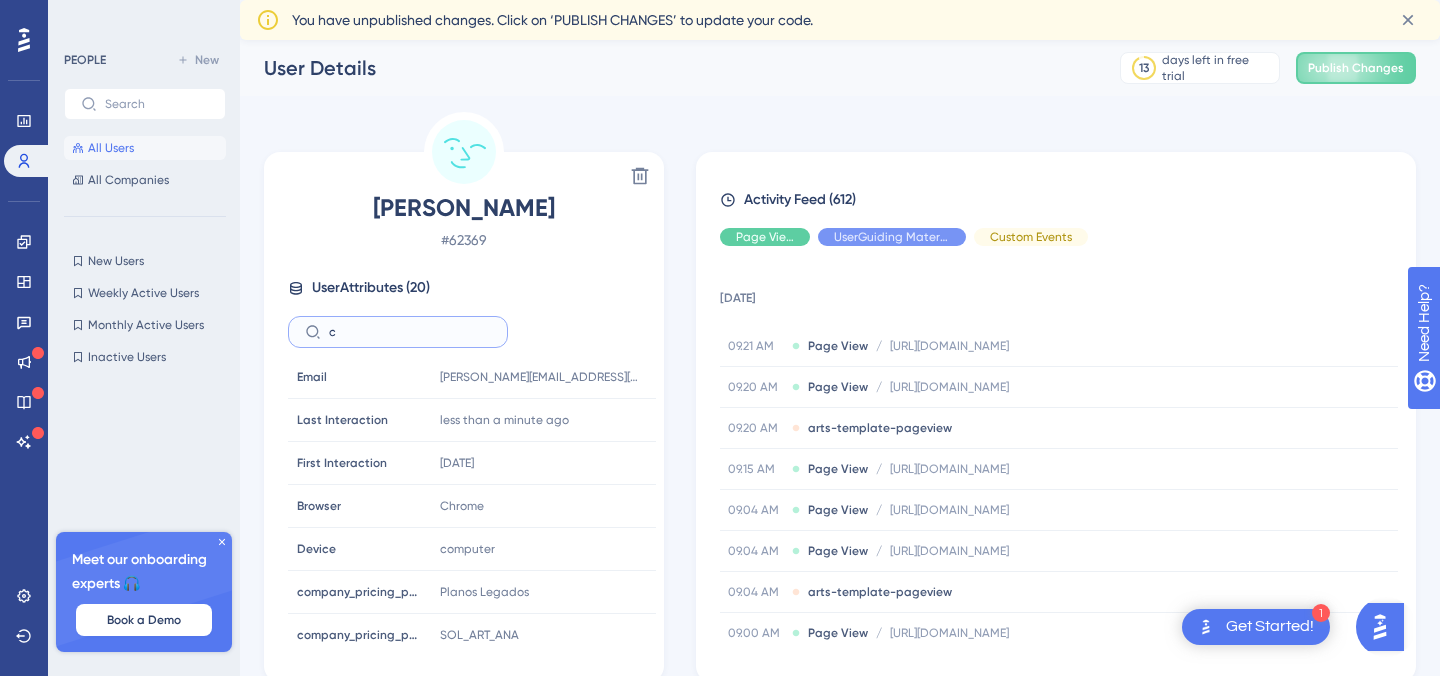 type 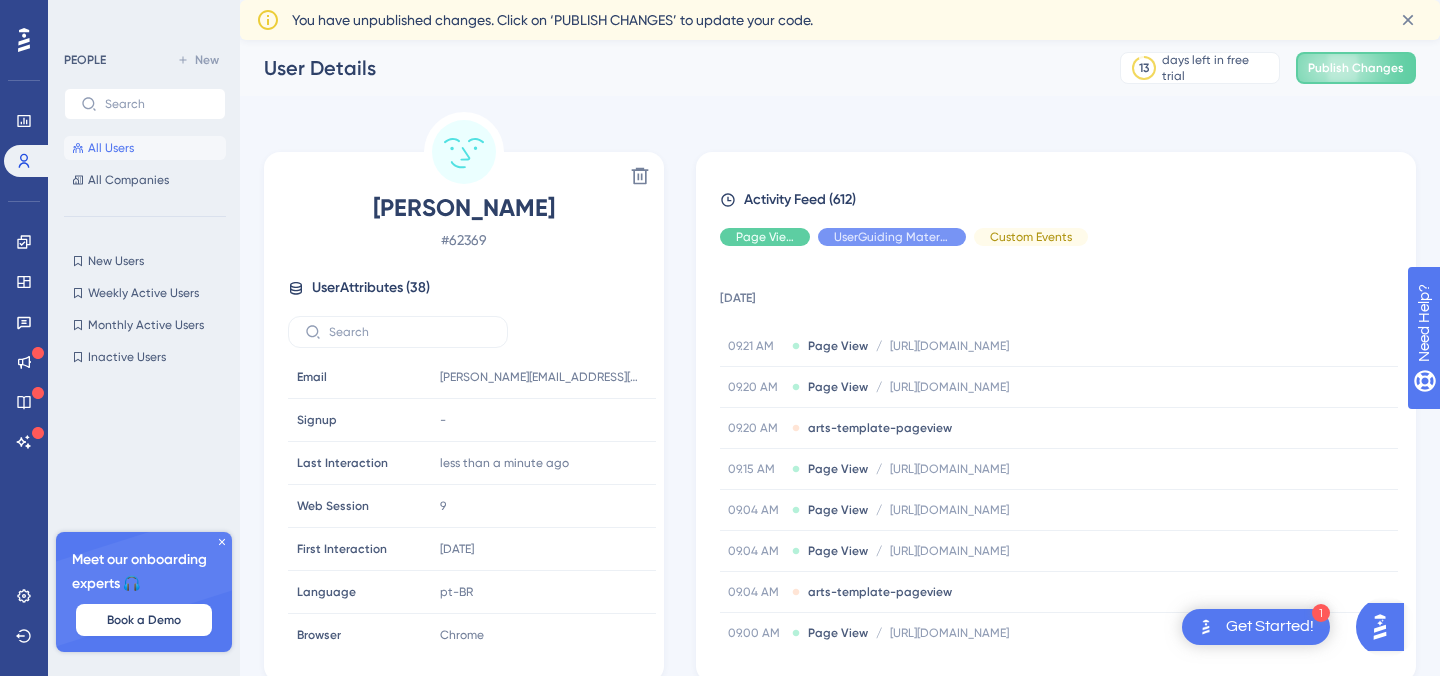click on "Delete [PERSON_NAME] #  62369 User  Attributes ( 38 ) Email Email [PERSON_NAME][EMAIL_ADDRESS][PERSON_NAME][DOMAIN_NAME] Signup Signup - Last Interaction Last Interaction less than a minute ago [DATE] 09:21 Web Session Web Session 9 First Interaction First Interaction [DATE] [DATE] 08:15 Language Language pt-BR Browser Browser Chrome Device Device computer Operating System Operating System Windows approved_arts approved_arts 0 company_pricing_package company_pricing_package Planos Legados company_pricing_plan company_pricing_plan SOL_ART_ANA company_social_media_enabled company_social_media_enabled true company_status company_status CUSTOMER_ACTIVE downloaded_arts downloaded_arts 67 expires expires 43200 filled_business_data filled_business_data false finished_checklists finished_checklists 0 finished_requests finished_requests 4 first_login first_login [DATE]T16:14:14.553Z in_adjustment_arts in_adjustment_arts 0 in_adjustment_requests in_adjustment_requests 0 inprogress_requests inprogress_requests 2 language 0 0" at bounding box center [464, 397] 